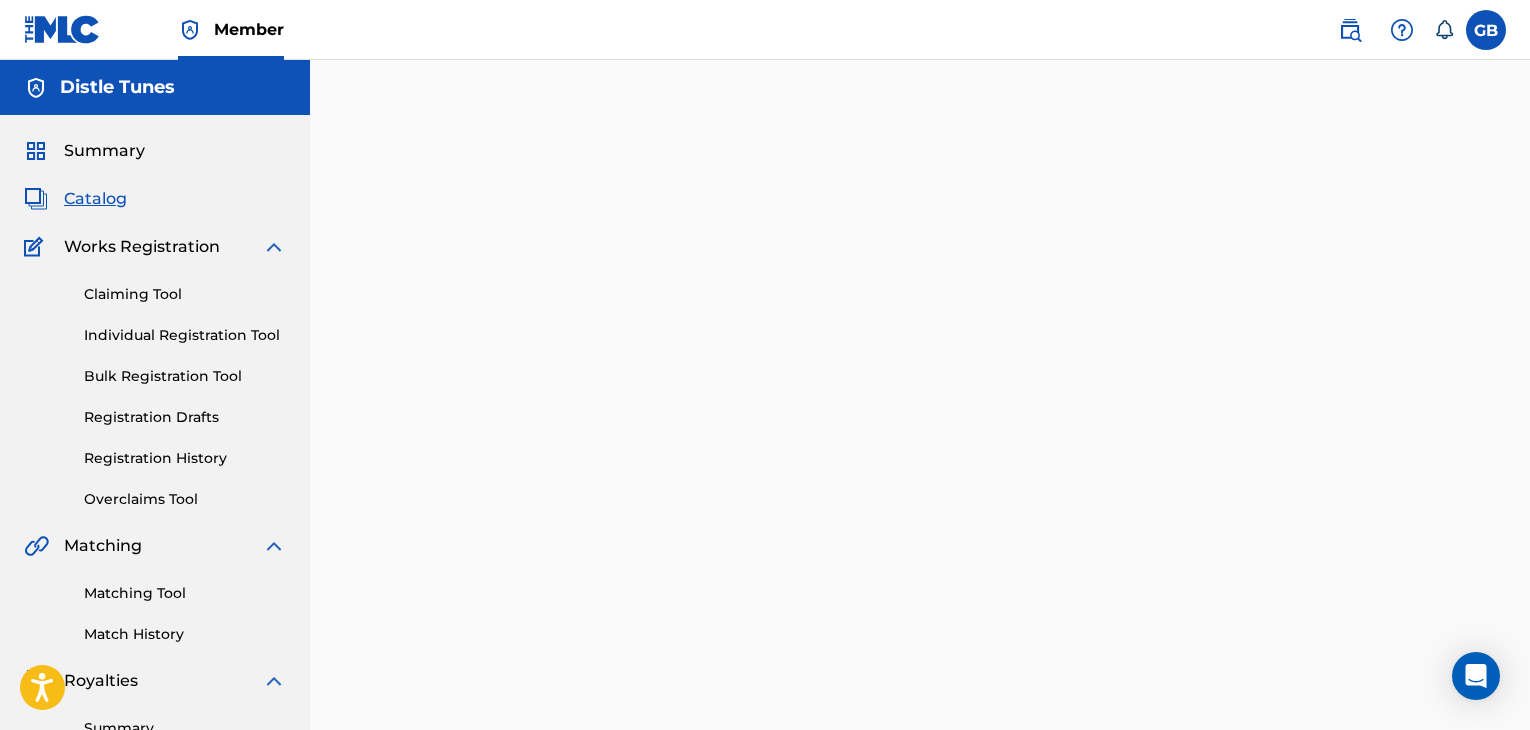 scroll, scrollTop: 0, scrollLeft: 0, axis: both 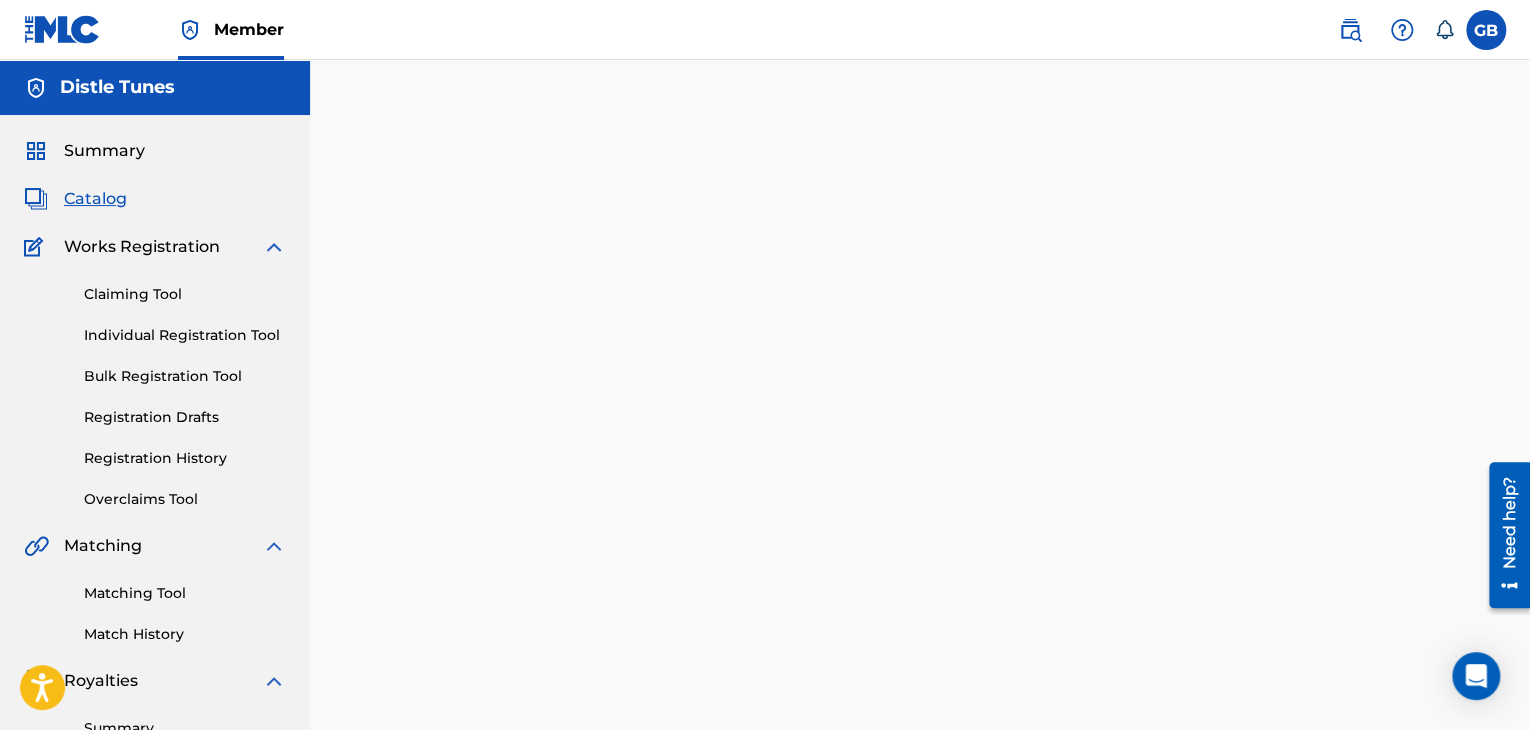 click on "Catalog" at bounding box center (95, 199) 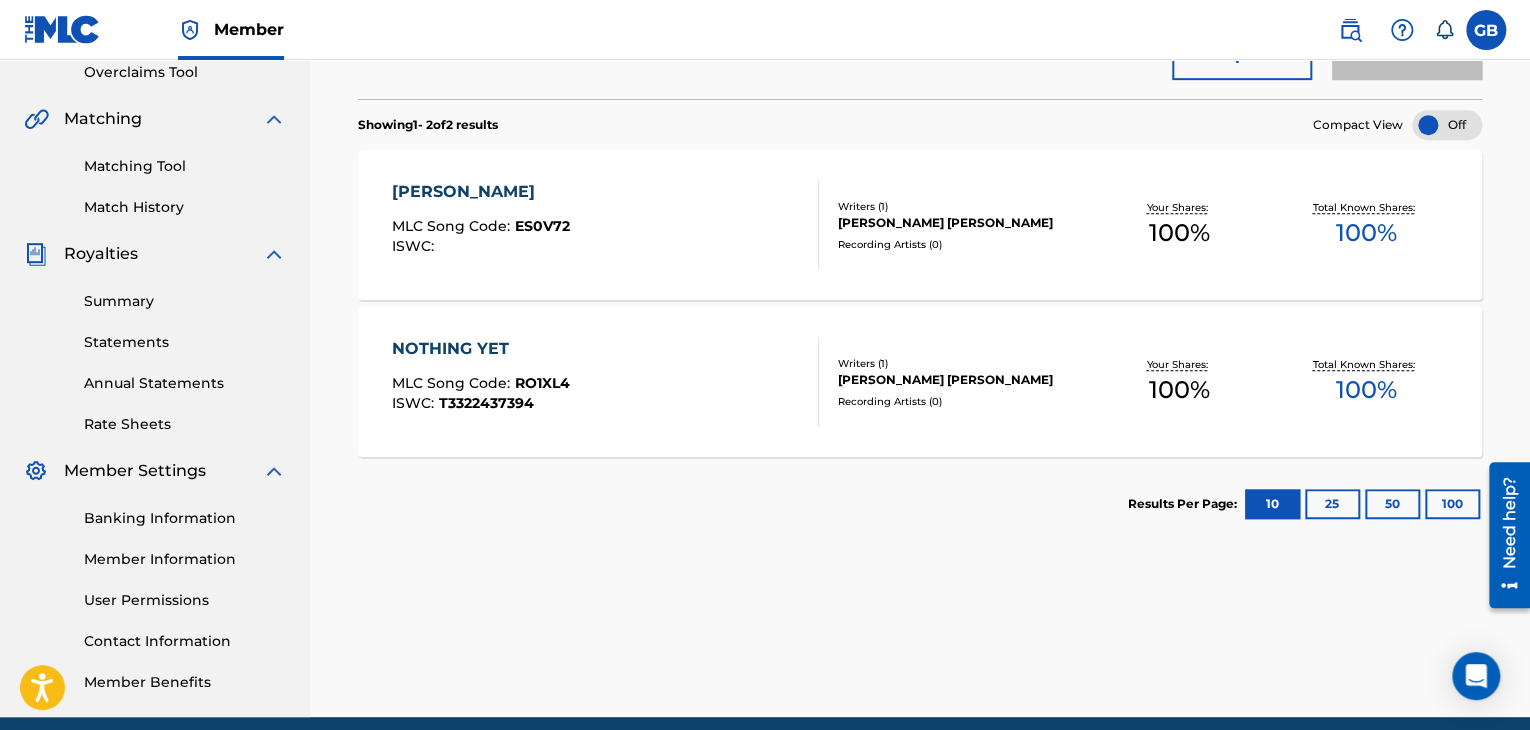 scroll, scrollTop: 500, scrollLeft: 0, axis: vertical 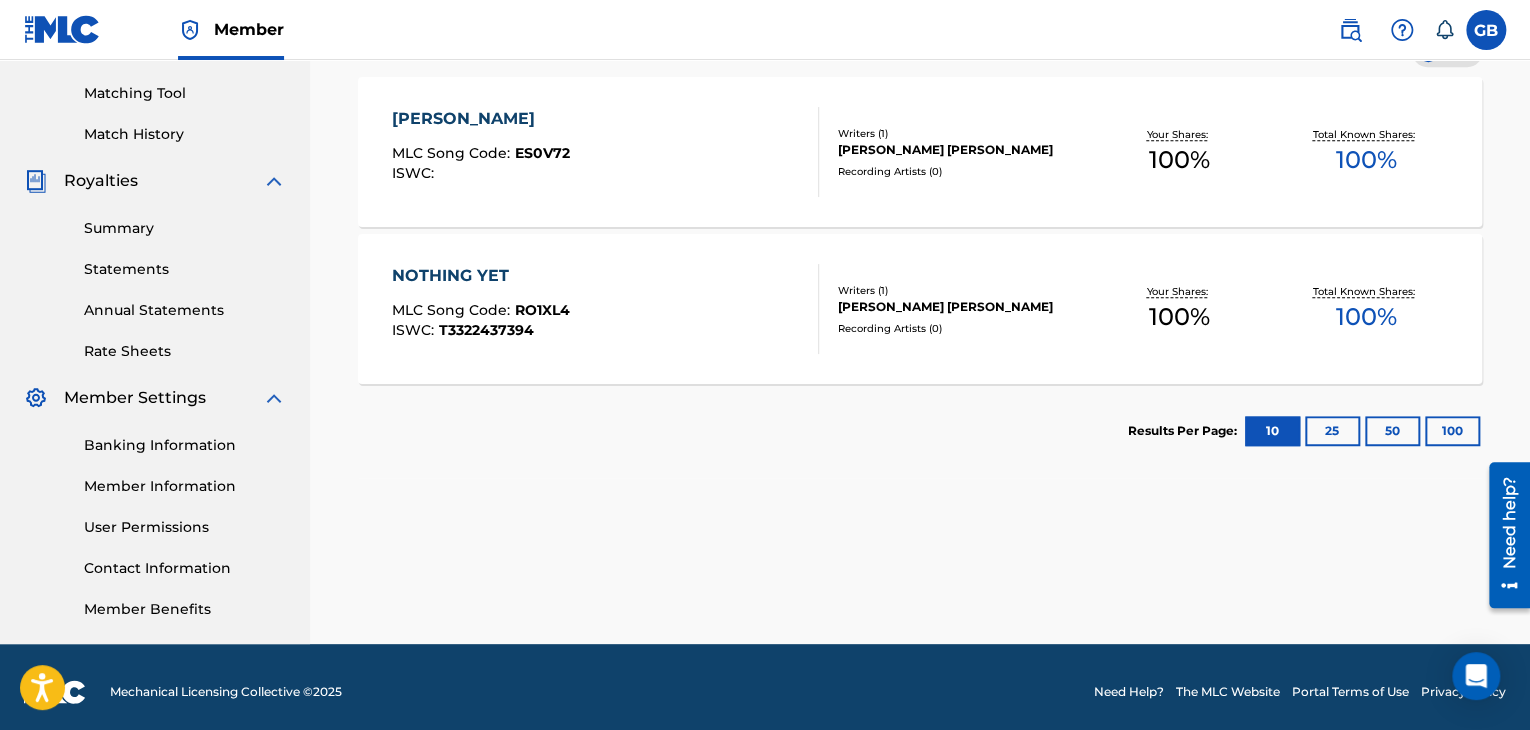 click on "NOTHING YET MLC Song Code : RO1XL4 ISWC : T3322437394" at bounding box center [605, 309] 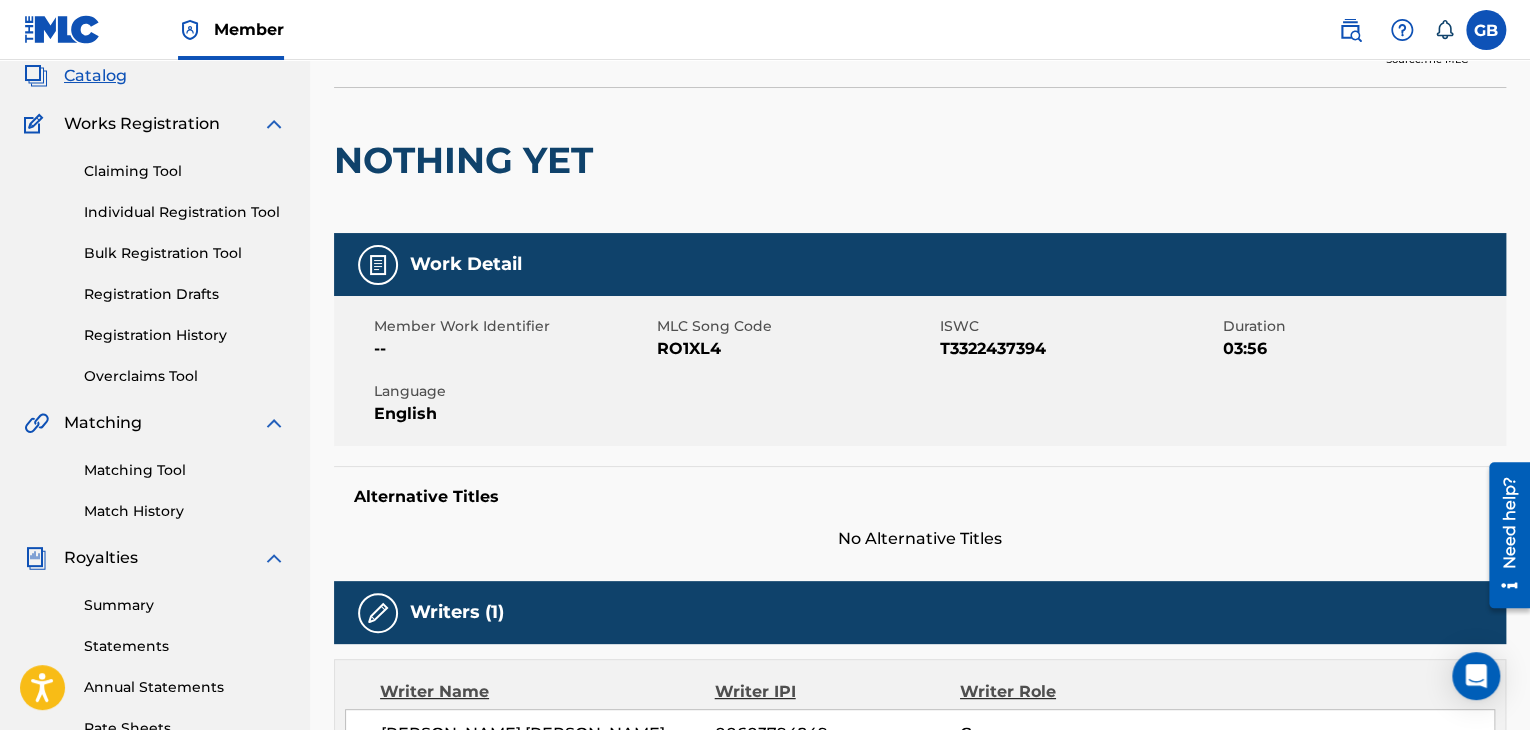 scroll, scrollTop: 0, scrollLeft: 0, axis: both 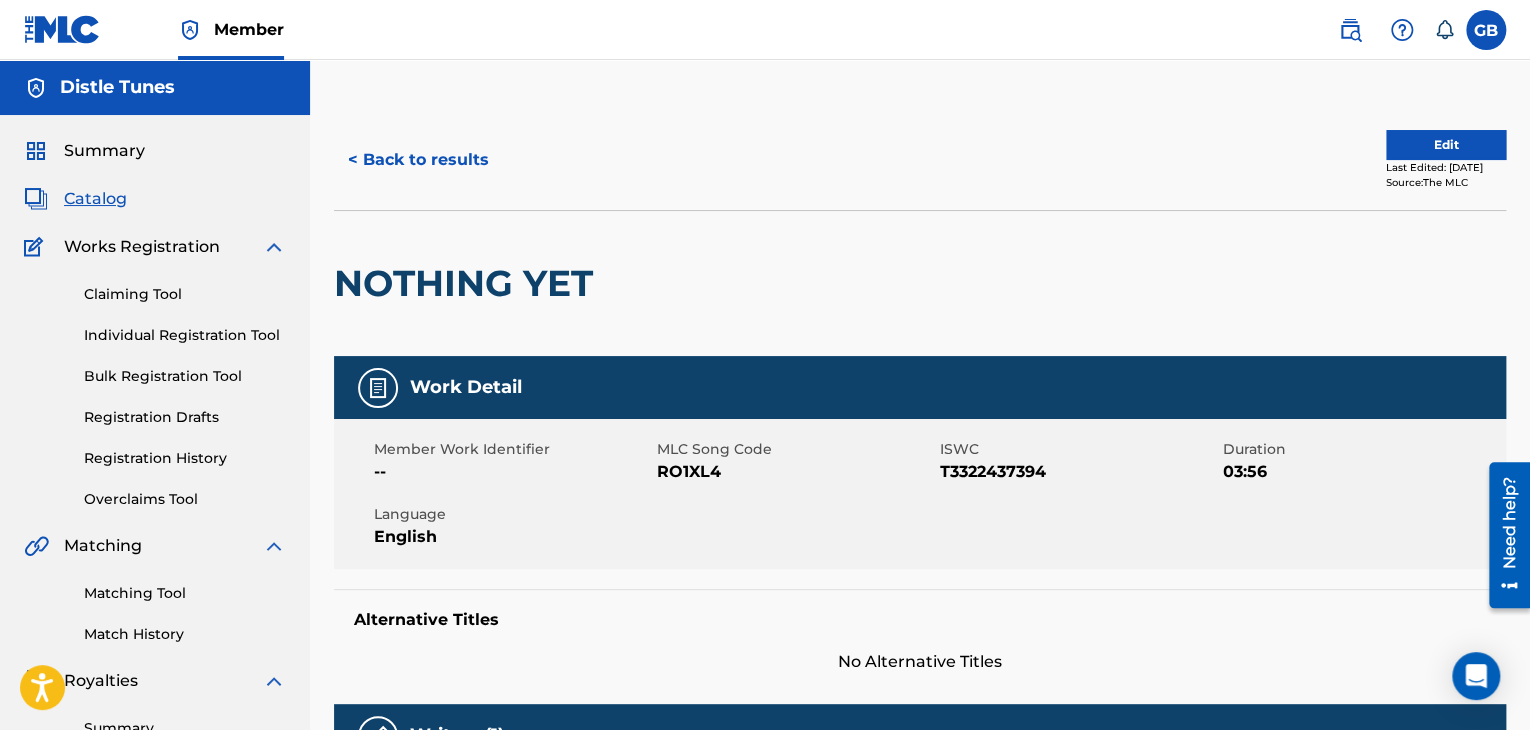 click on "Edit" at bounding box center (1446, 145) 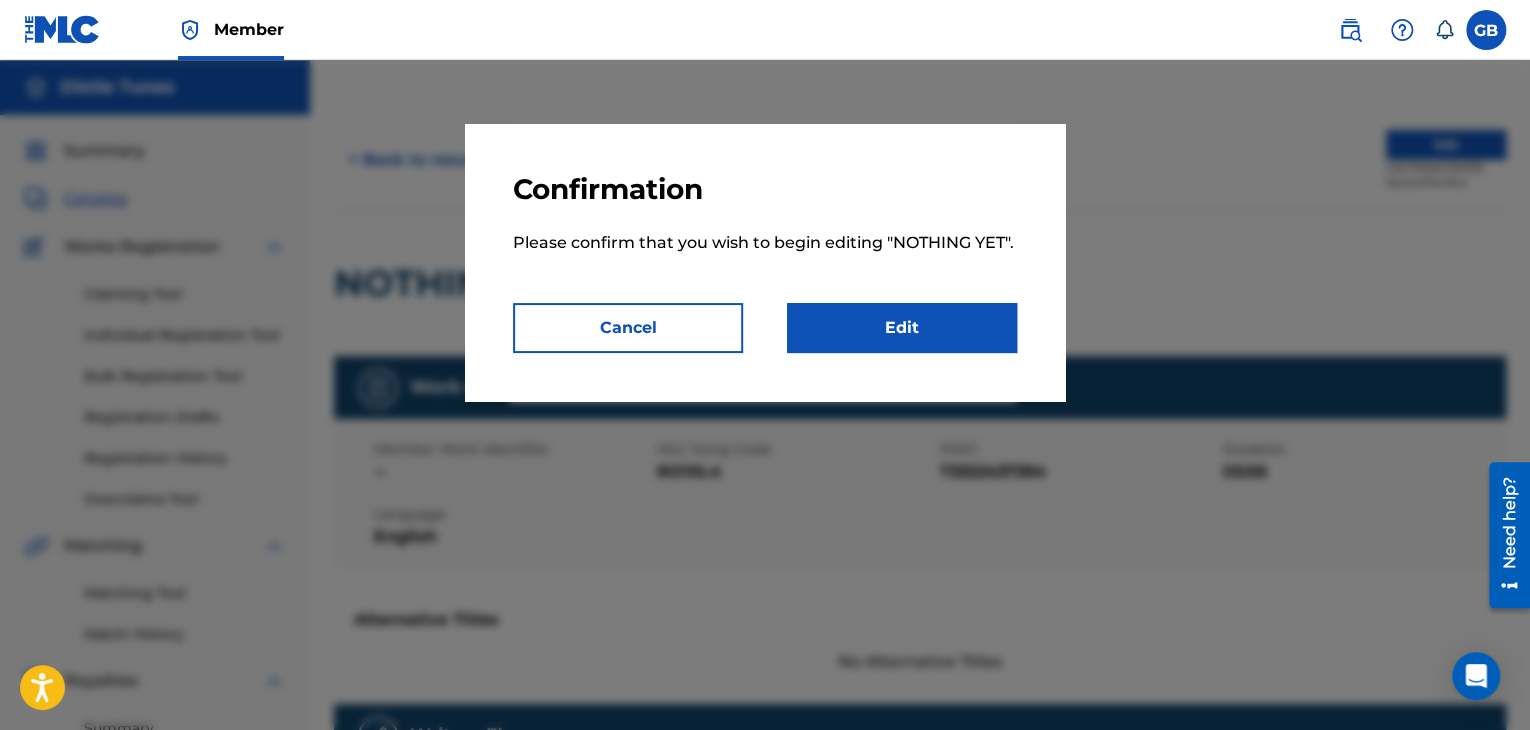 click on "Edit" at bounding box center (902, 328) 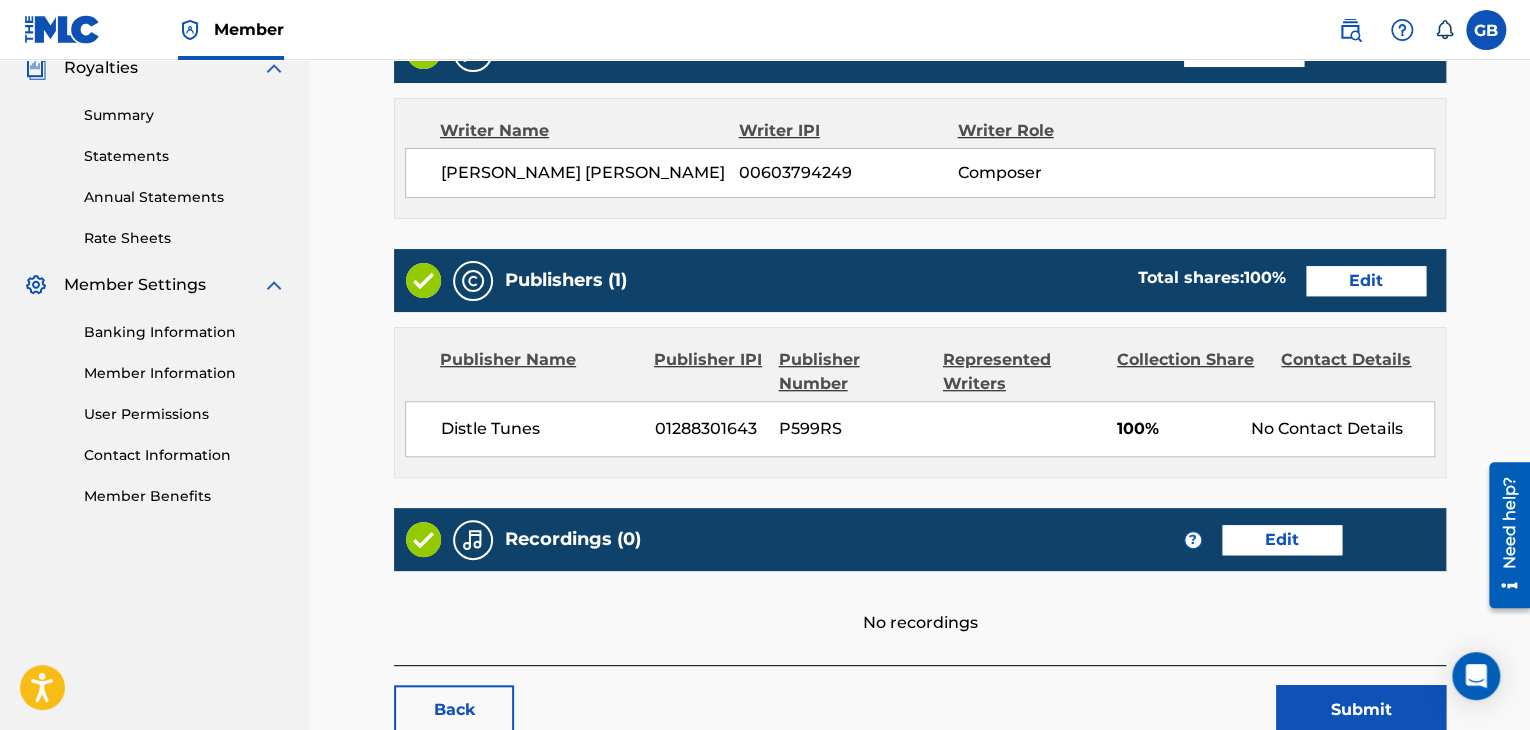 scroll, scrollTop: 743, scrollLeft: 0, axis: vertical 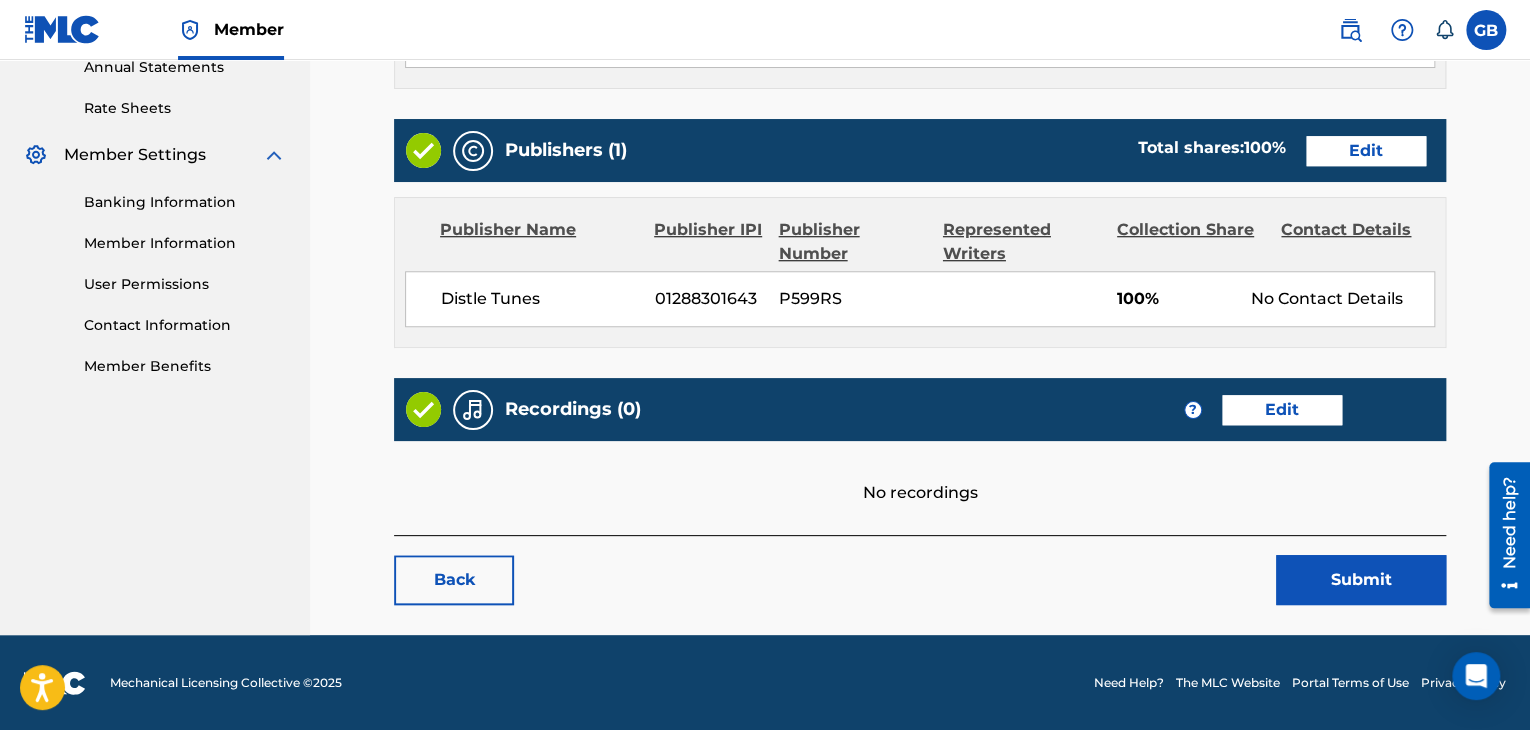 click on "Edit" at bounding box center (1282, 410) 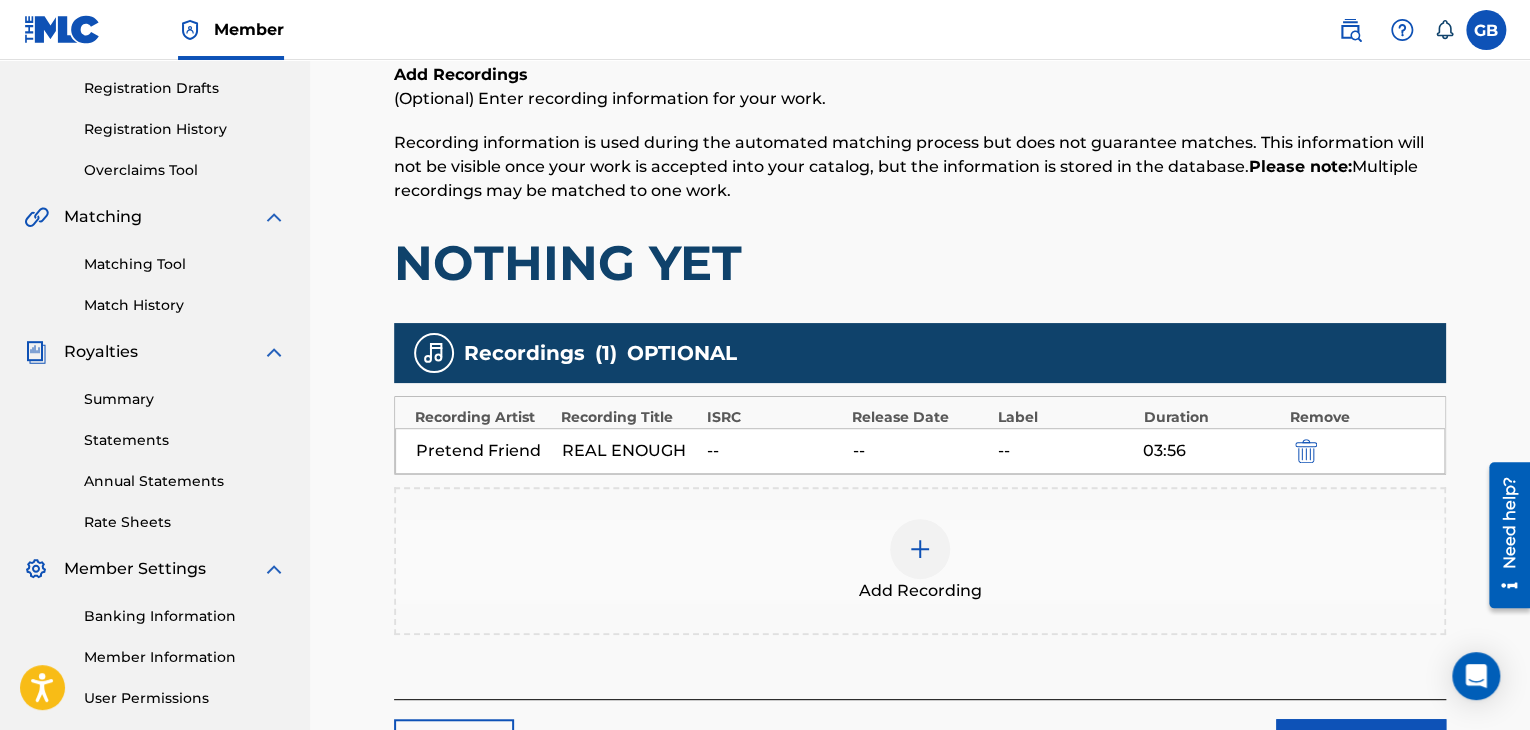 scroll, scrollTop: 510, scrollLeft: 0, axis: vertical 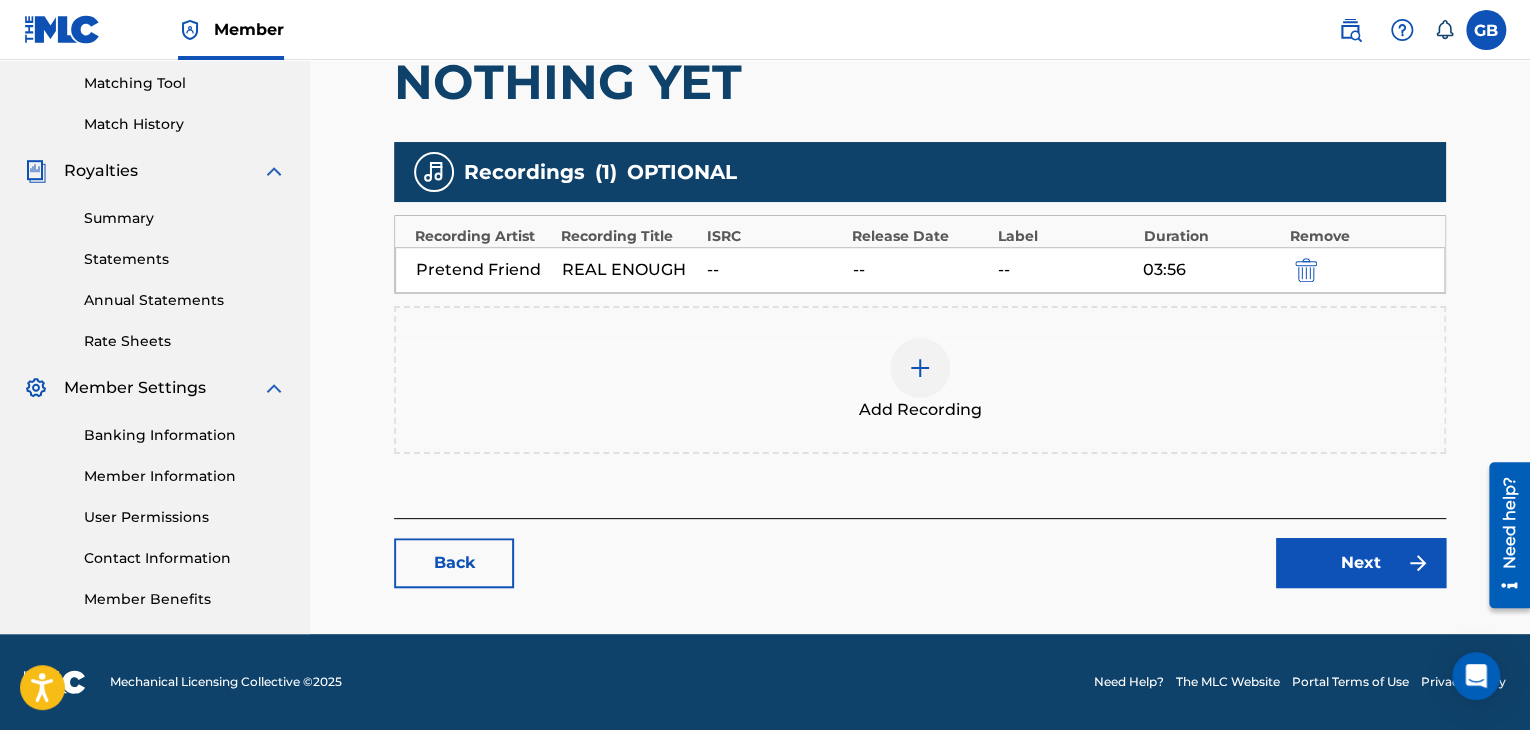 click at bounding box center [1306, 270] 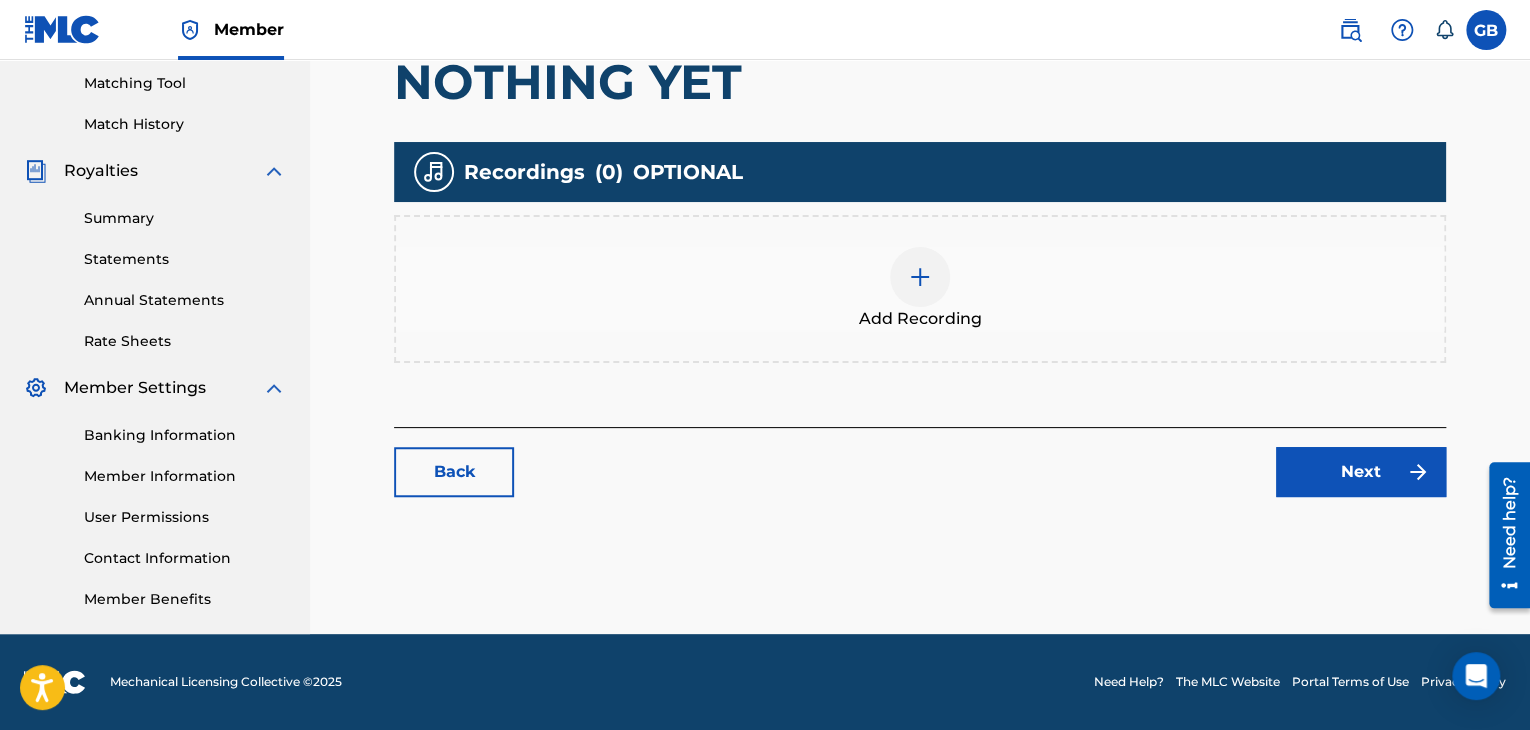 click at bounding box center (920, 277) 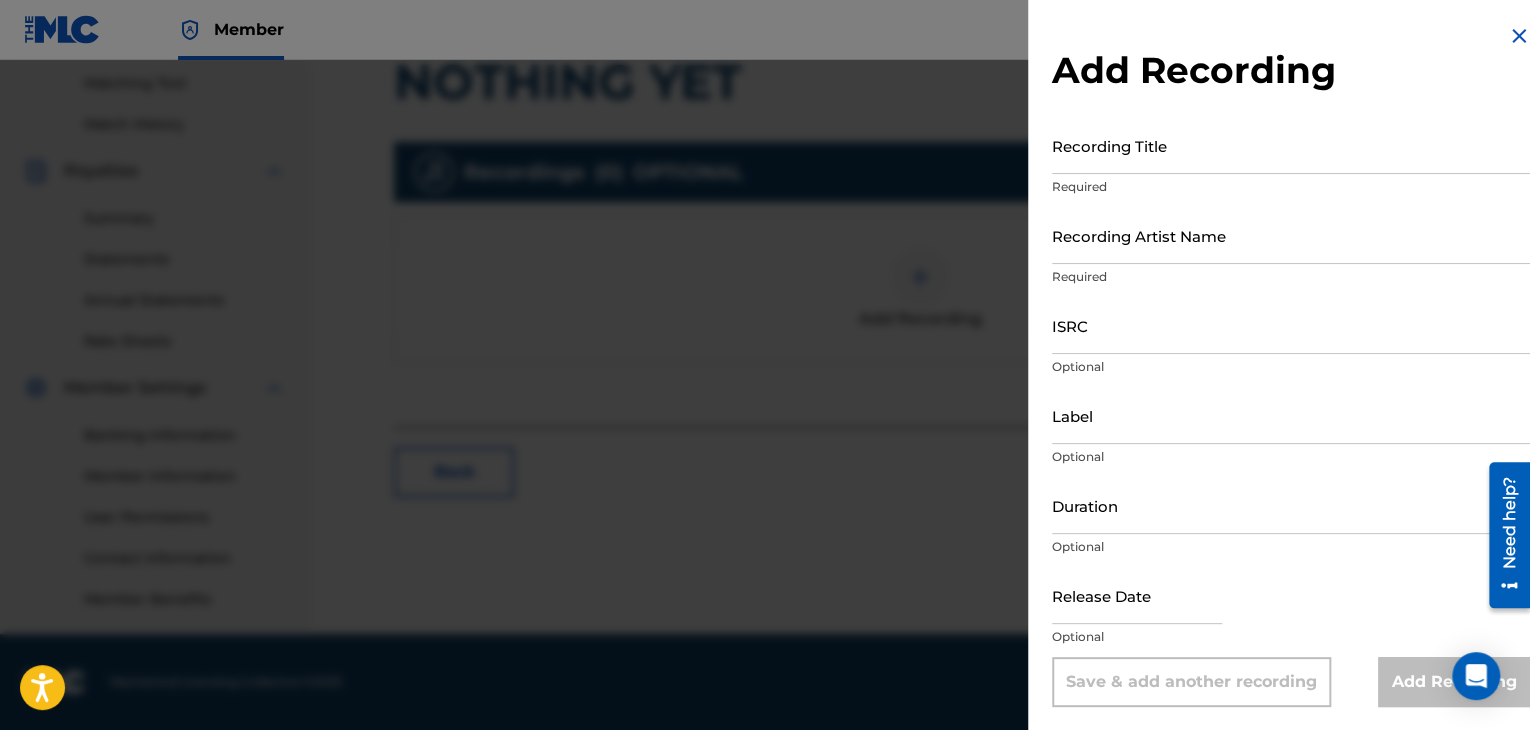 click on "Recording Title" at bounding box center [1291, 145] 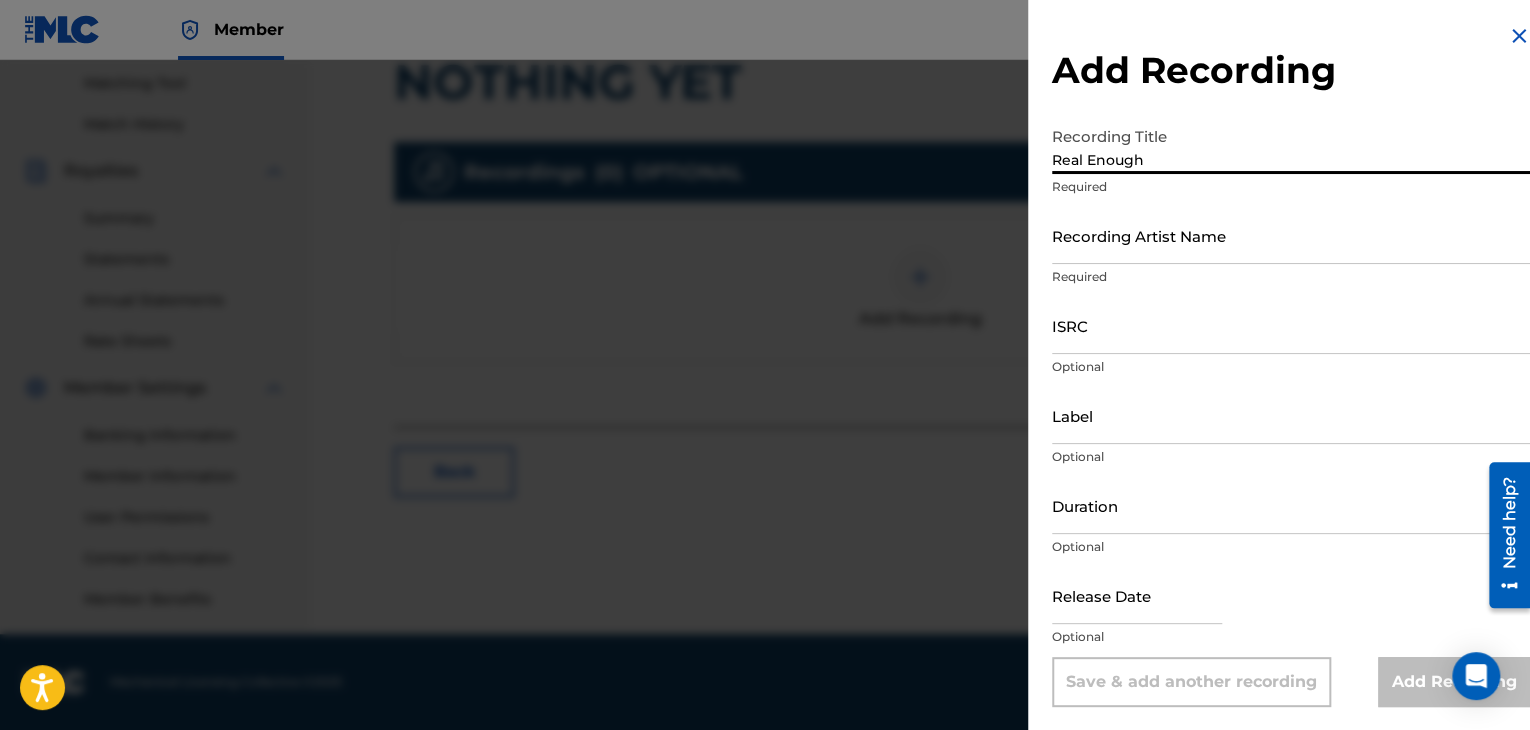 type on "Real Enough" 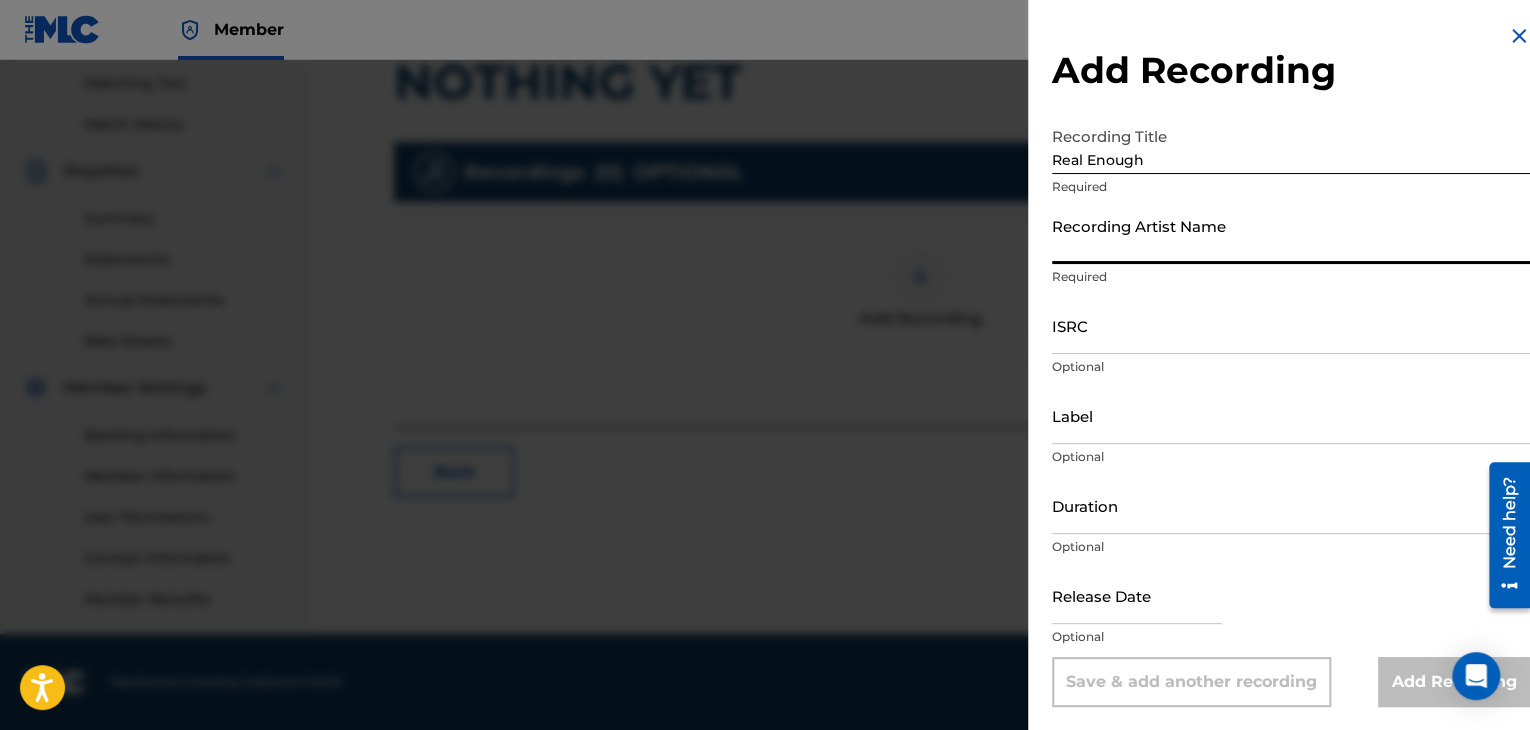 type on "Pretend Friend" 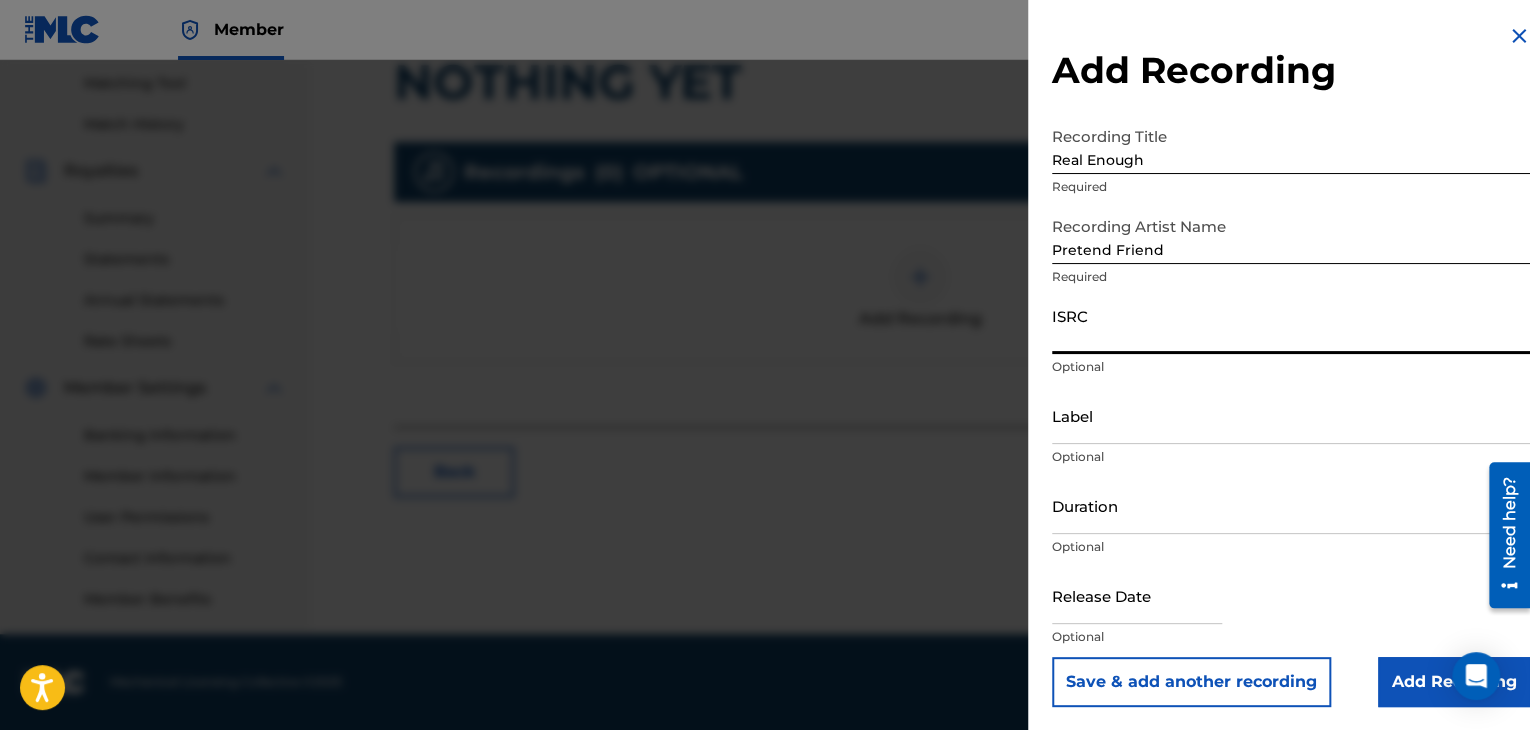 click on "ISRC" at bounding box center [1291, 325] 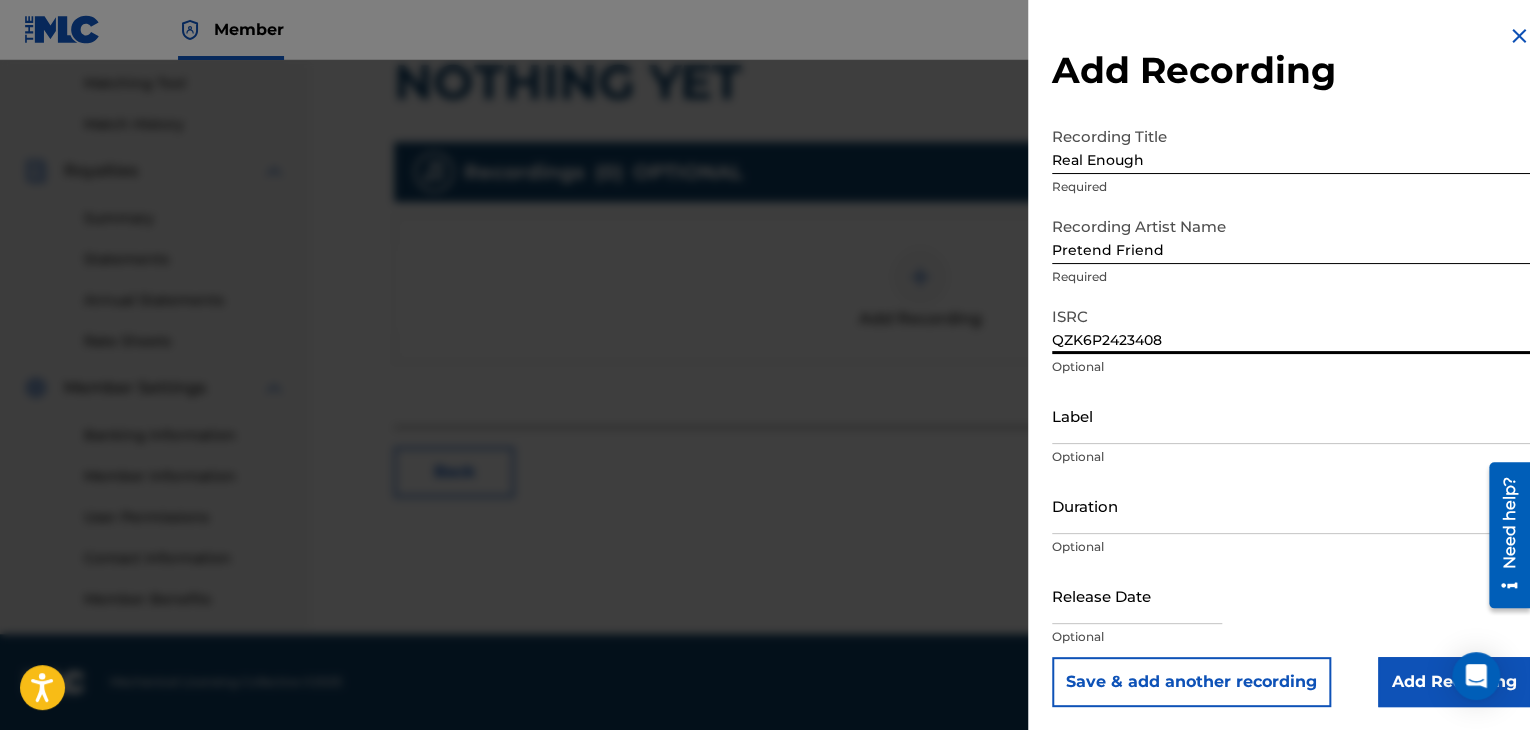 type on "QZK6P2423408" 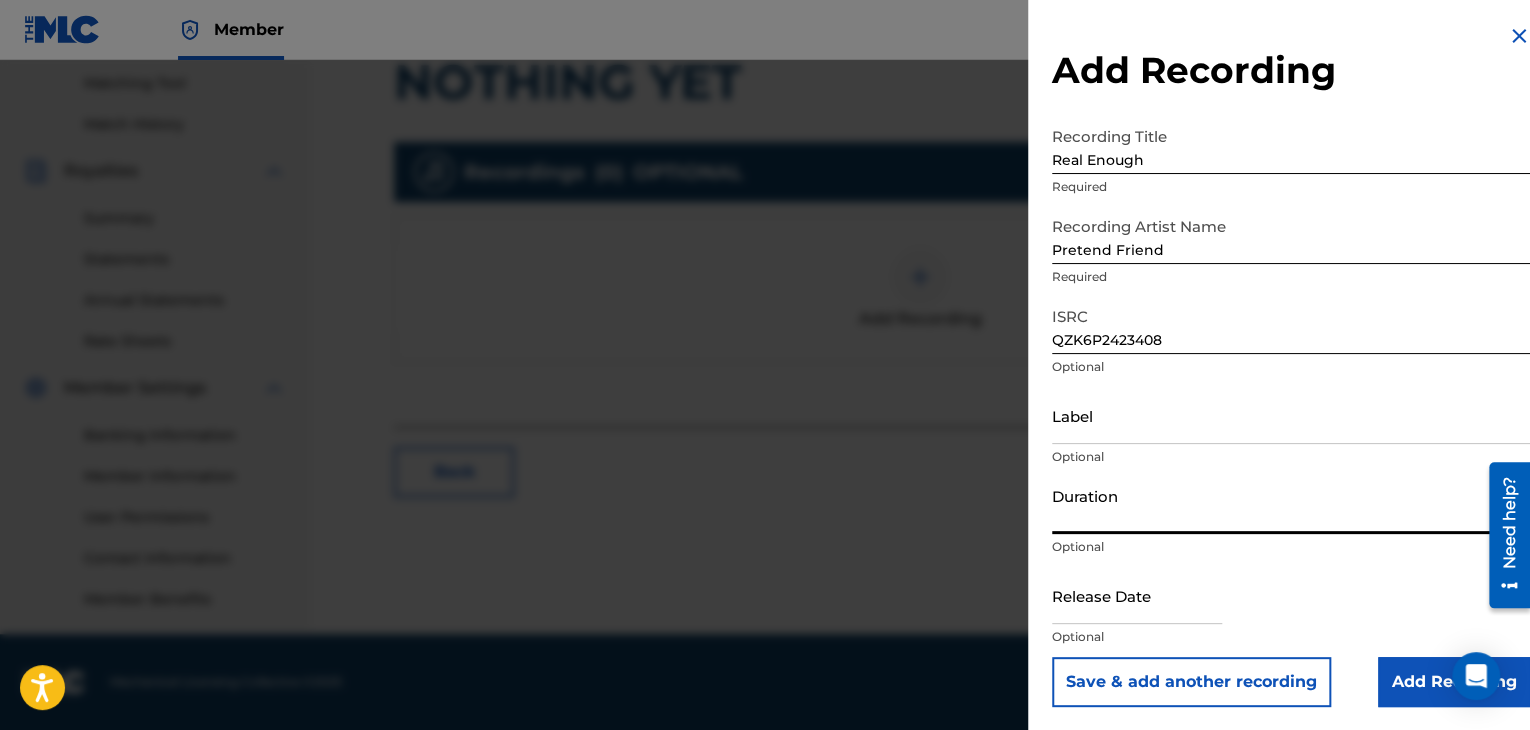 type on "03:56" 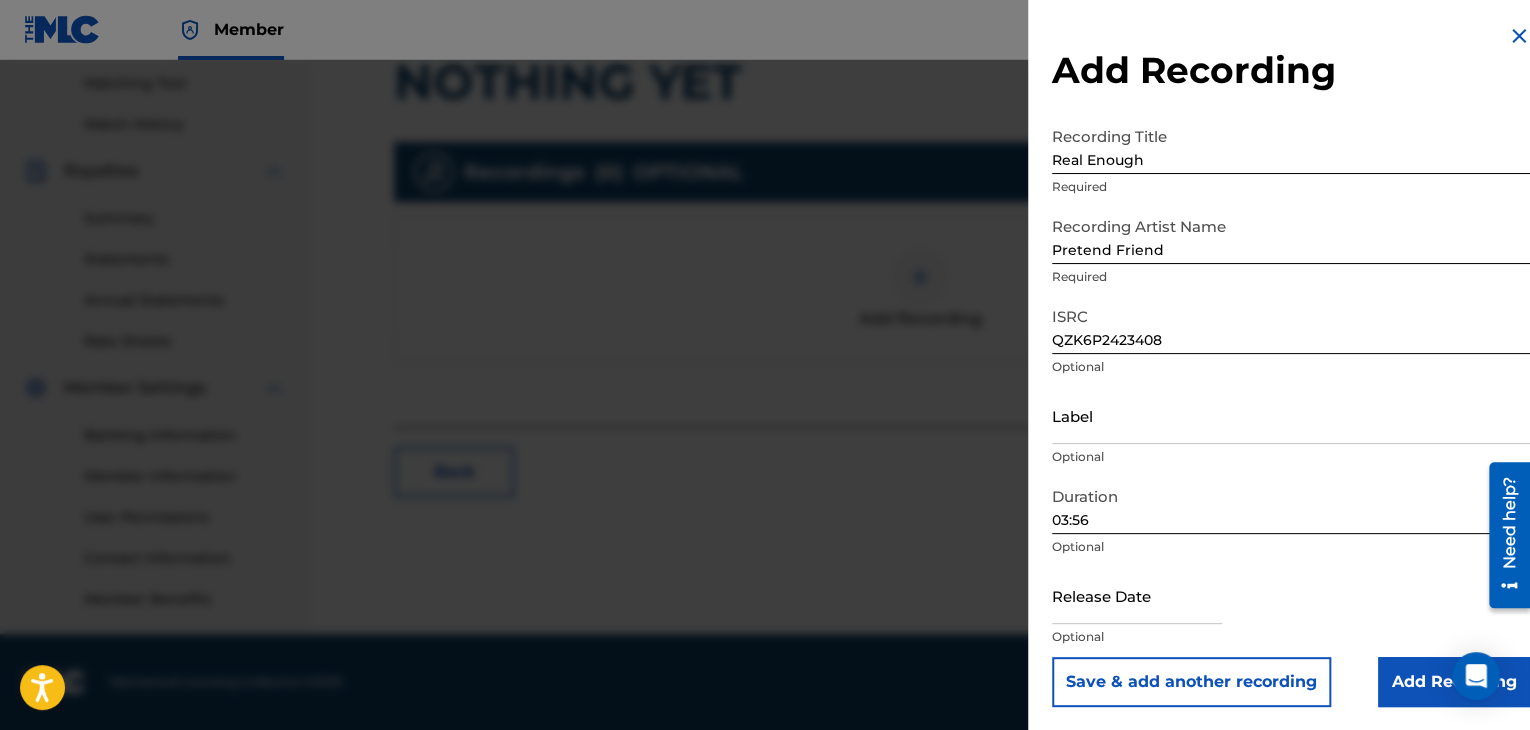 click at bounding box center (1137, 595) 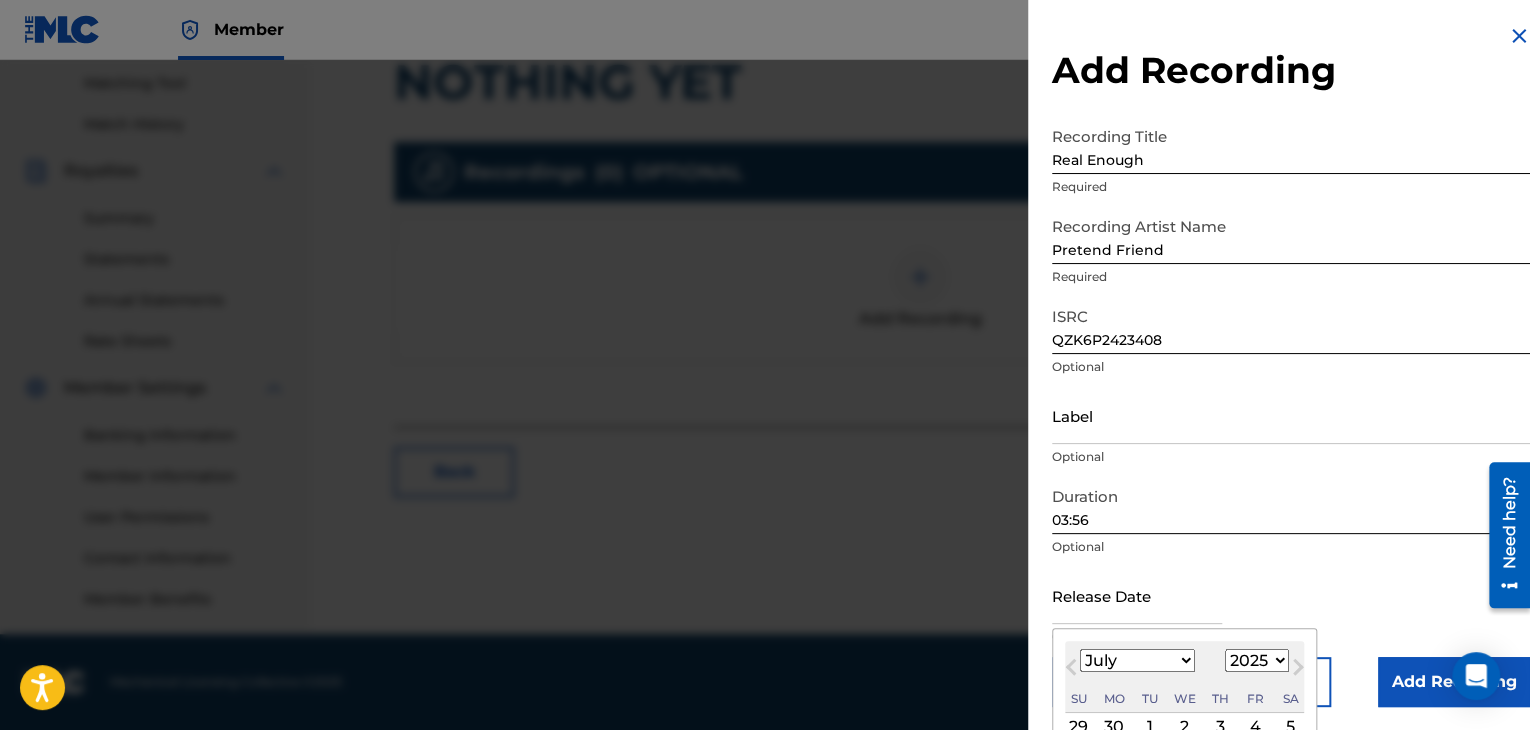 click on "January February March April May June July August September October November December" at bounding box center (1137, 660) 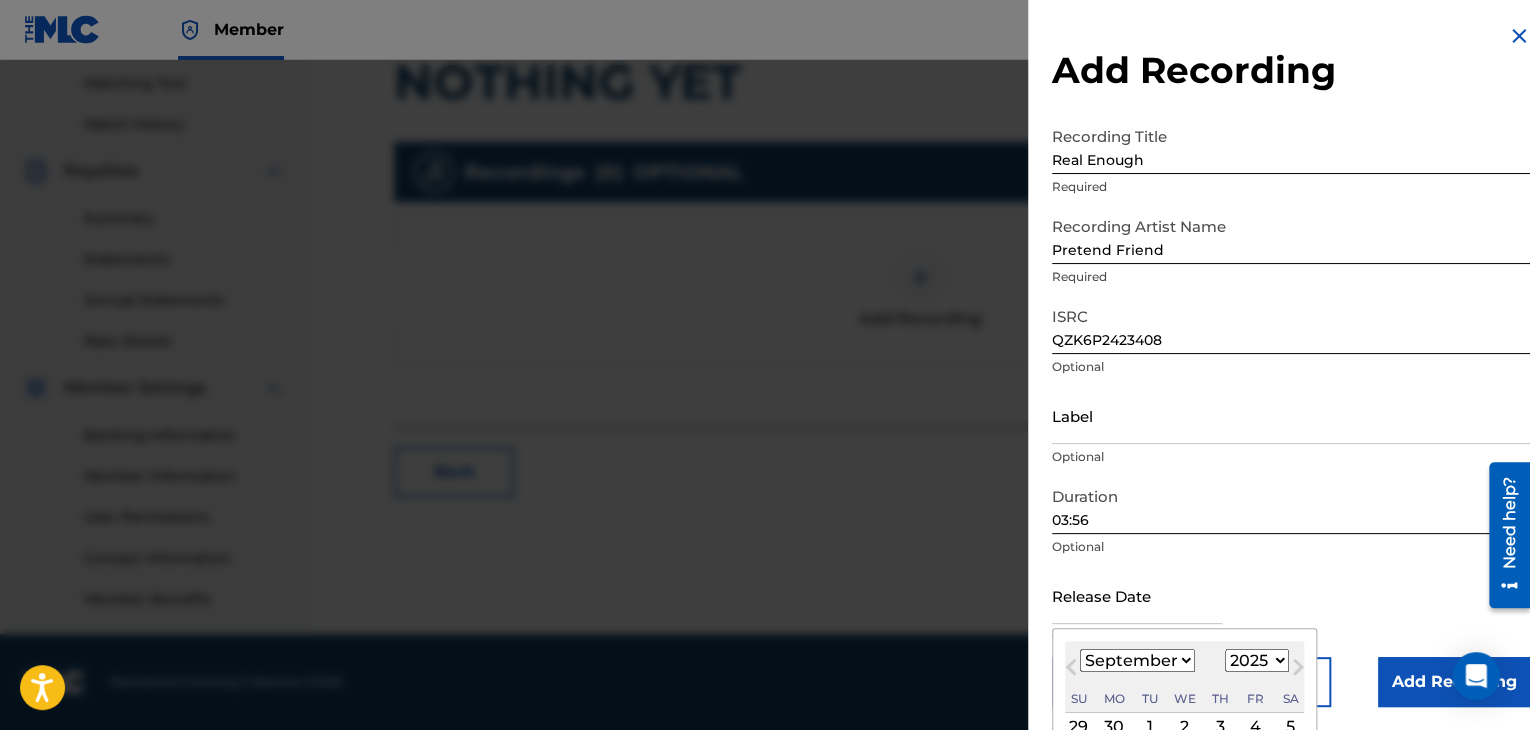 click on "January February March April May June July August September October November December" at bounding box center (1137, 660) 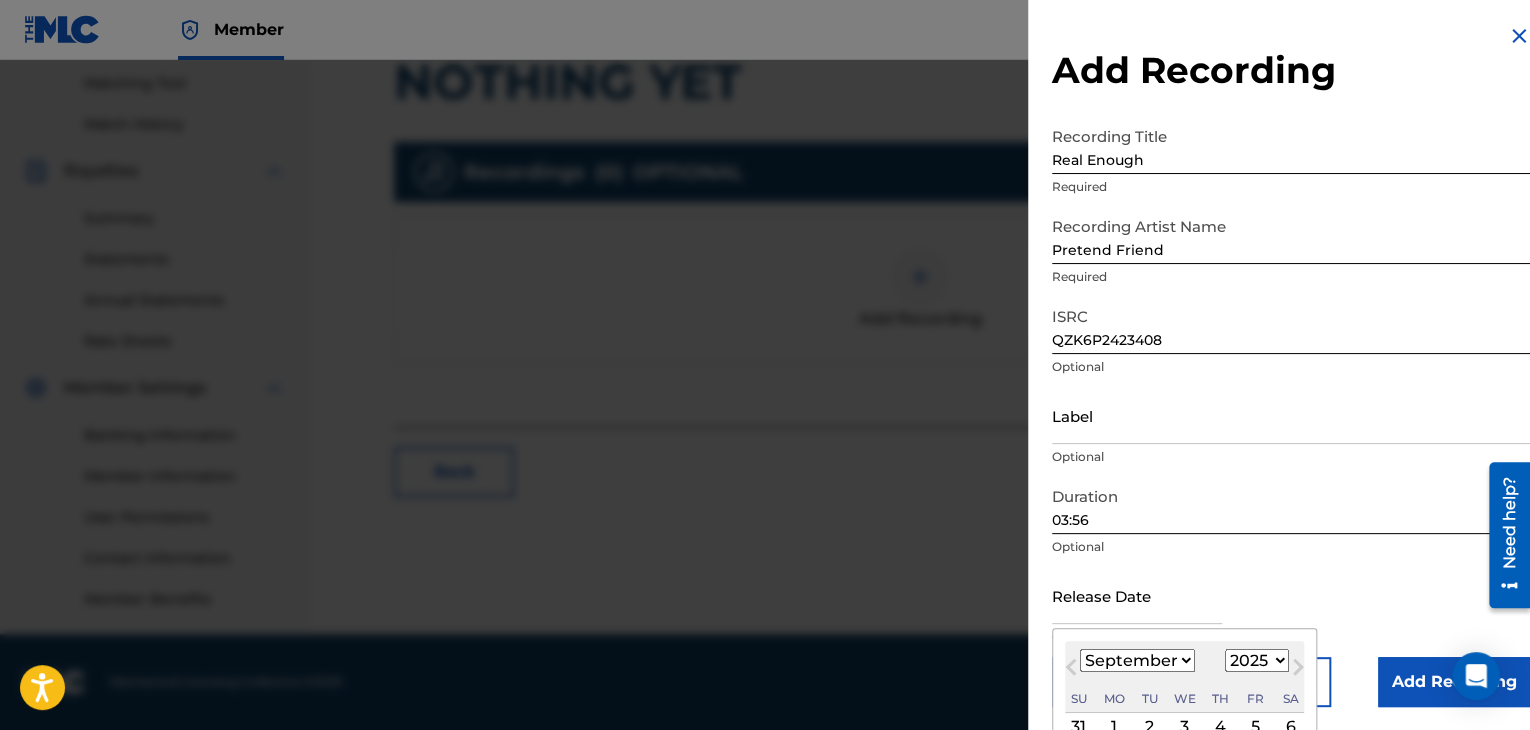 click on "1899 1900 1901 1902 1903 1904 1905 1906 1907 1908 1909 1910 1911 1912 1913 1914 1915 1916 1917 1918 1919 1920 1921 1922 1923 1924 1925 1926 1927 1928 1929 1930 1931 1932 1933 1934 1935 1936 1937 1938 1939 1940 1941 1942 1943 1944 1945 1946 1947 1948 1949 1950 1951 1952 1953 1954 1955 1956 1957 1958 1959 1960 1961 1962 1963 1964 1965 1966 1967 1968 1969 1970 1971 1972 1973 1974 1975 1976 1977 1978 1979 1980 1981 1982 1983 1984 1985 1986 1987 1988 1989 1990 1991 1992 1993 1994 1995 1996 1997 1998 1999 2000 2001 2002 2003 2004 2005 2006 2007 2008 2009 2010 2011 2012 2013 2014 2015 2016 2017 2018 2019 2020 2021 2022 2023 2024 2025 2026 2027 2028 2029 2030 2031 2032 2033 2034 2035 2036 2037 2038 2039 2040 2041 2042 2043 2044 2045 2046 2047 2048 2049 2050 2051 2052 2053 2054 2055 2056 2057 2058 2059 2060 2061 2062 2063 2064 2065 2066 2067 2068 2069 2070 2071 2072 2073 2074 2075 2076 2077 2078 2079 2080 2081 2082 2083 2084 2085 2086 2087 2088 2089 2090 2091 2092 2093 2094 2095 2096 2097 2098 2099 2100" at bounding box center [1257, 660] 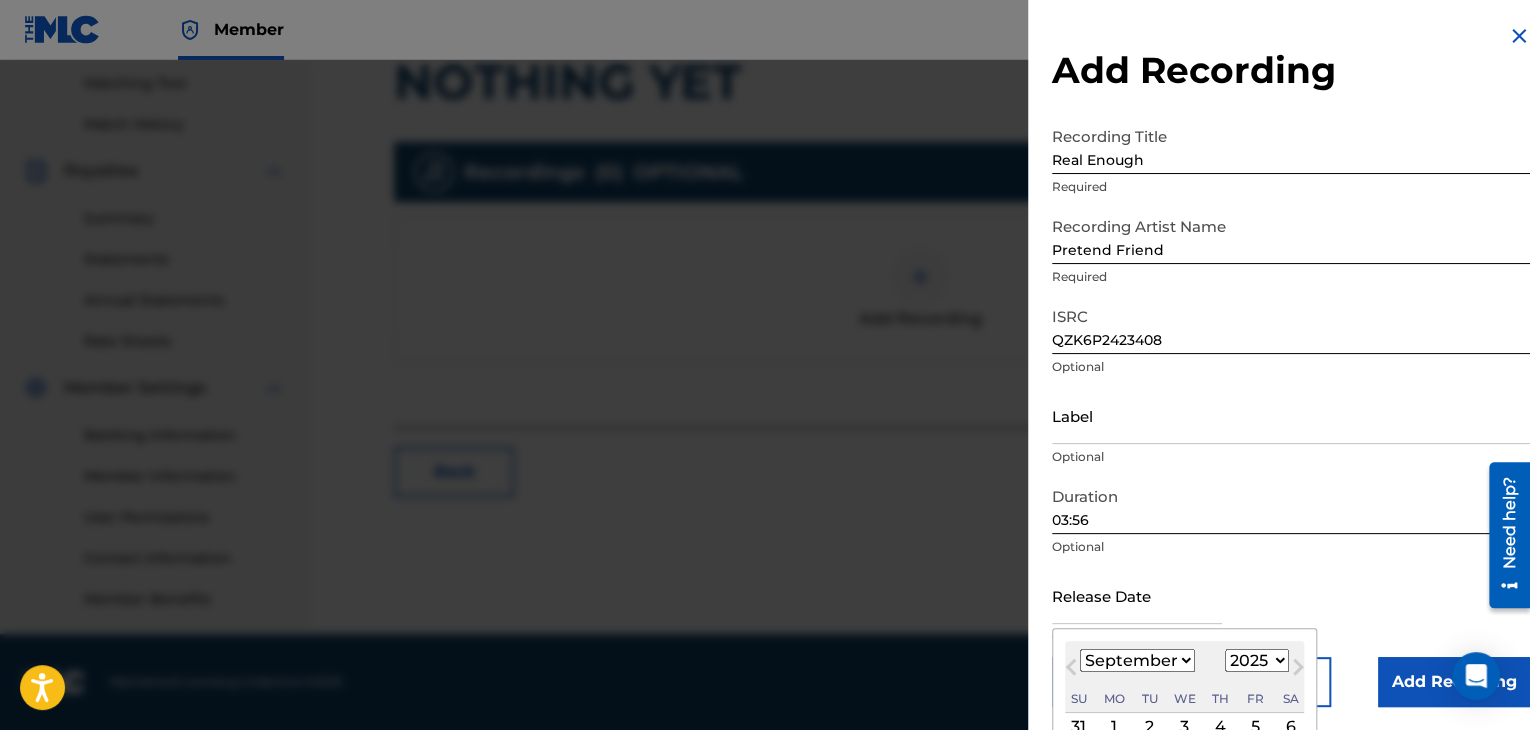 select on "2024" 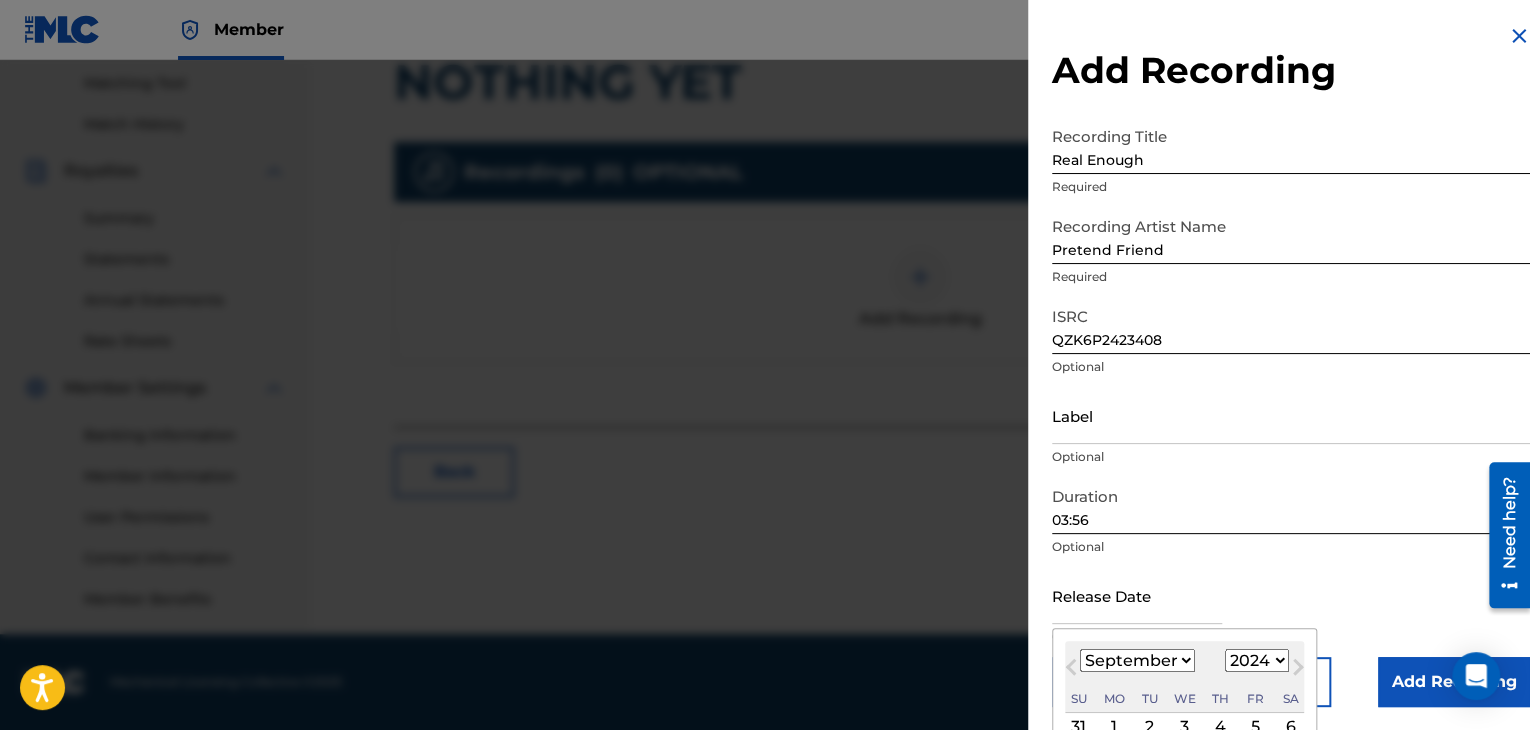 click on "1899 1900 1901 1902 1903 1904 1905 1906 1907 1908 1909 1910 1911 1912 1913 1914 1915 1916 1917 1918 1919 1920 1921 1922 1923 1924 1925 1926 1927 1928 1929 1930 1931 1932 1933 1934 1935 1936 1937 1938 1939 1940 1941 1942 1943 1944 1945 1946 1947 1948 1949 1950 1951 1952 1953 1954 1955 1956 1957 1958 1959 1960 1961 1962 1963 1964 1965 1966 1967 1968 1969 1970 1971 1972 1973 1974 1975 1976 1977 1978 1979 1980 1981 1982 1983 1984 1985 1986 1987 1988 1989 1990 1991 1992 1993 1994 1995 1996 1997 1998 1999 2000 2001 2002 2003 2004 2005 2006 2007 2008 2009 2010 2011 2012 2013 2014 2015 2016 2017 2018 2019 2020 2021 2022 2023 2024 2025 2026 2027 2028 2029 2030 2031 2032 2033 2034 2035 2036 2037 2038 2039 2040 2041 2042 2043 2044 2045 2046 2047 2048 2049 2050 2051 2052 2053 2054 2055 2056 2057 2058 2059 2060 2061 2062 2063 2064 2065 2066 2067 2068 2069 2070 2071 2072 2073 2074 2075 2076 2077 2078 2079 2080 2081 2082 2083 2084 2085 2086 2087 2088 2089 2090 2091 2092 2093 2094 2095 2096 2097 2098 2099 2100" at bounding box center [1257, 660] 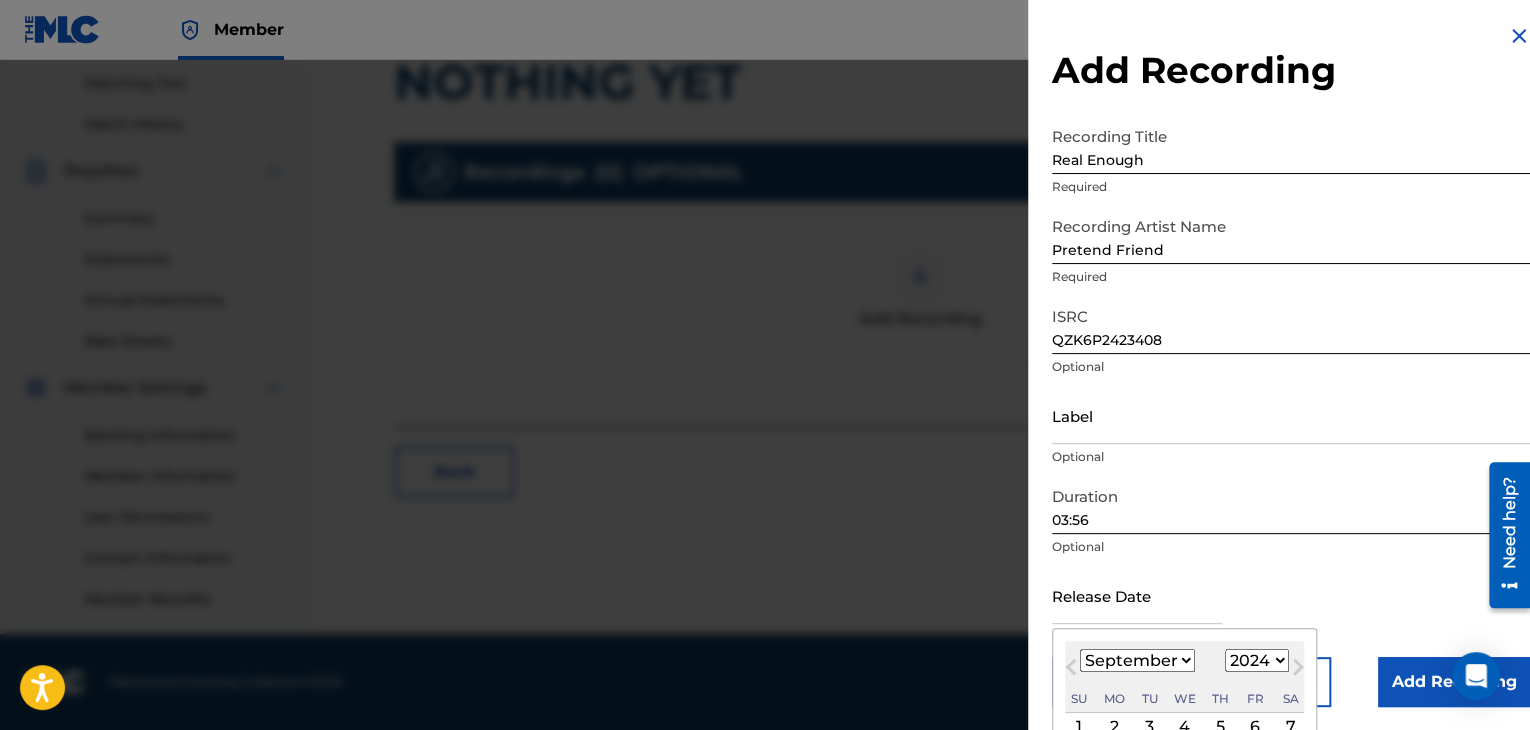 click on "Release Date [DATE] Previous Month Next Month [DATE] January February March April May June July August September October November [DATE] 1900 1901 1902 1903 1904 1905 1906 1907 1908 1909 1910 1911 1912 1913 1914 1915 1916 1917 1918 1919 1920 1921 1922 1923 1924 1925 1926 1927 1928 1929 1930 1931 1932 1933 1934 1935 1936 1937 1938 1939 1940 1941 1942 1943 1944 1945 1946 1947 1948 1949 1950 1951 1952 1953 1954 1955 1956 1957 1958 1959 1960 1961 1962 1963 1964 1965 1966 1967 1968 1969 1970 1971 1972 1973 1974 1975 1976 1977 1978 1979 1980 1981 1982 1983 1984 1985 1986 1987 1988 1989 1990 1991 1992 1993 1994 1995 1996 1997 1998 1999 2000 2001 2002 2003 2004 2005 2006 2007 2008 2009 2010 2011 2012 2013 2014 2015 2016 2017 2018 2019 2020 2021 2022 2023 2024 2025 2026 2027 2028 2029 2030 2031 2032 2033 2034 2035 2036 2037 2038 2039 2040 2041 2042 2043 2044 2045 2046 2047 2048 2049 2050 2051 2052 2053 2054 2055 2056 2057 2058 2059 2060 2061 2062 2063 2064 2065 2066 2067 2068 2069 2070 2071 2072" at bounding box center [1291, 612] 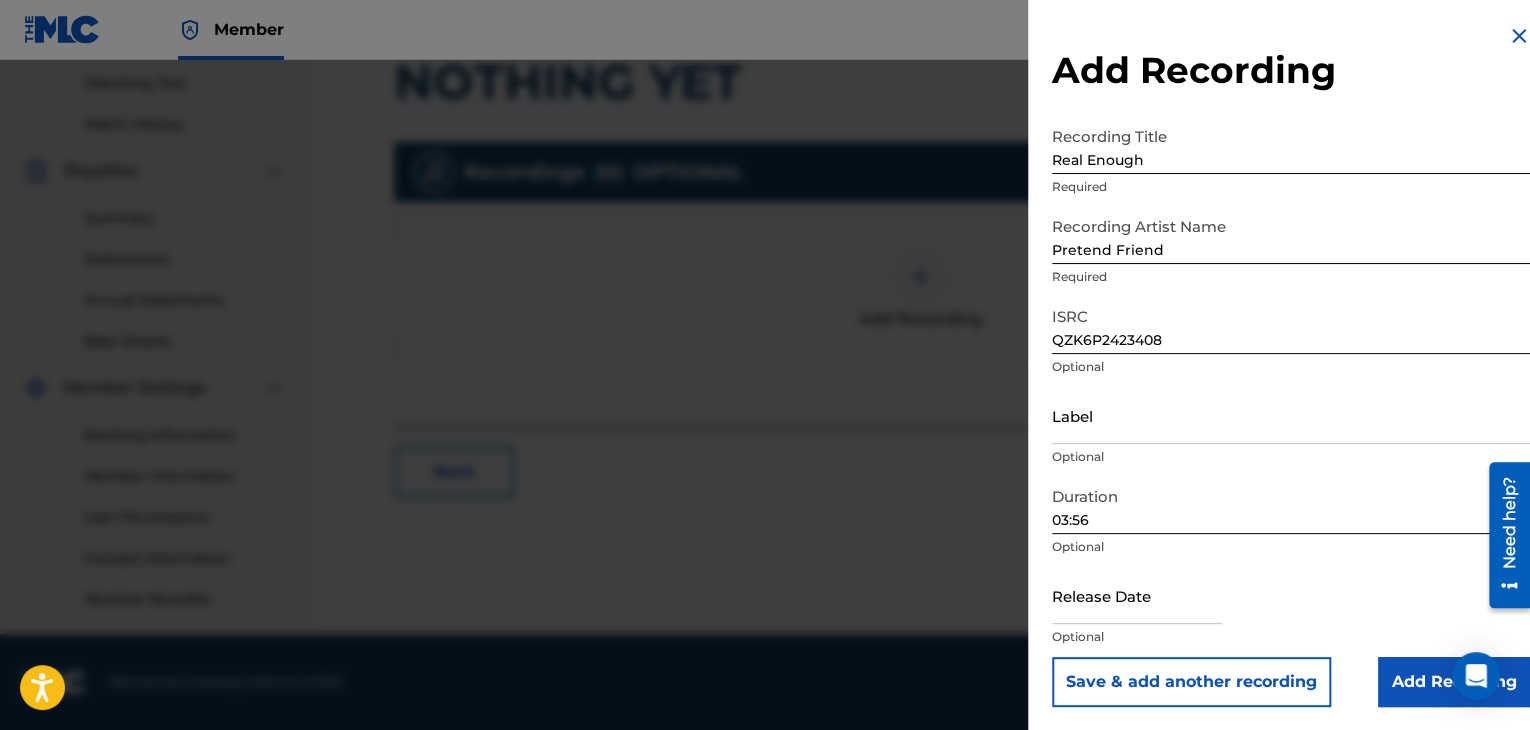 scroll, scrollTop: 1, scrollLeft: 0, axis: vertical 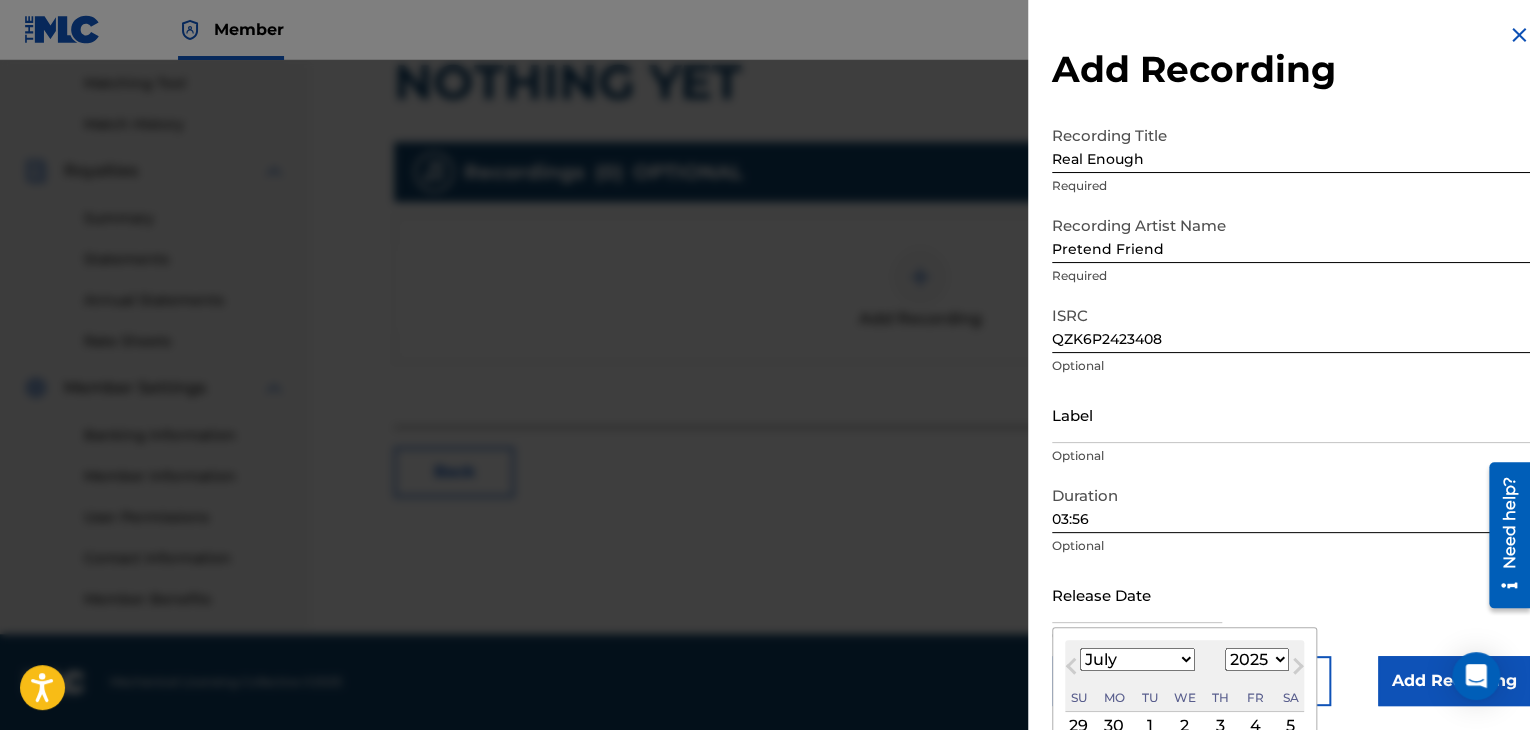 click on "January February March April May June July August September October November December" at bounding box center [1137, 659] 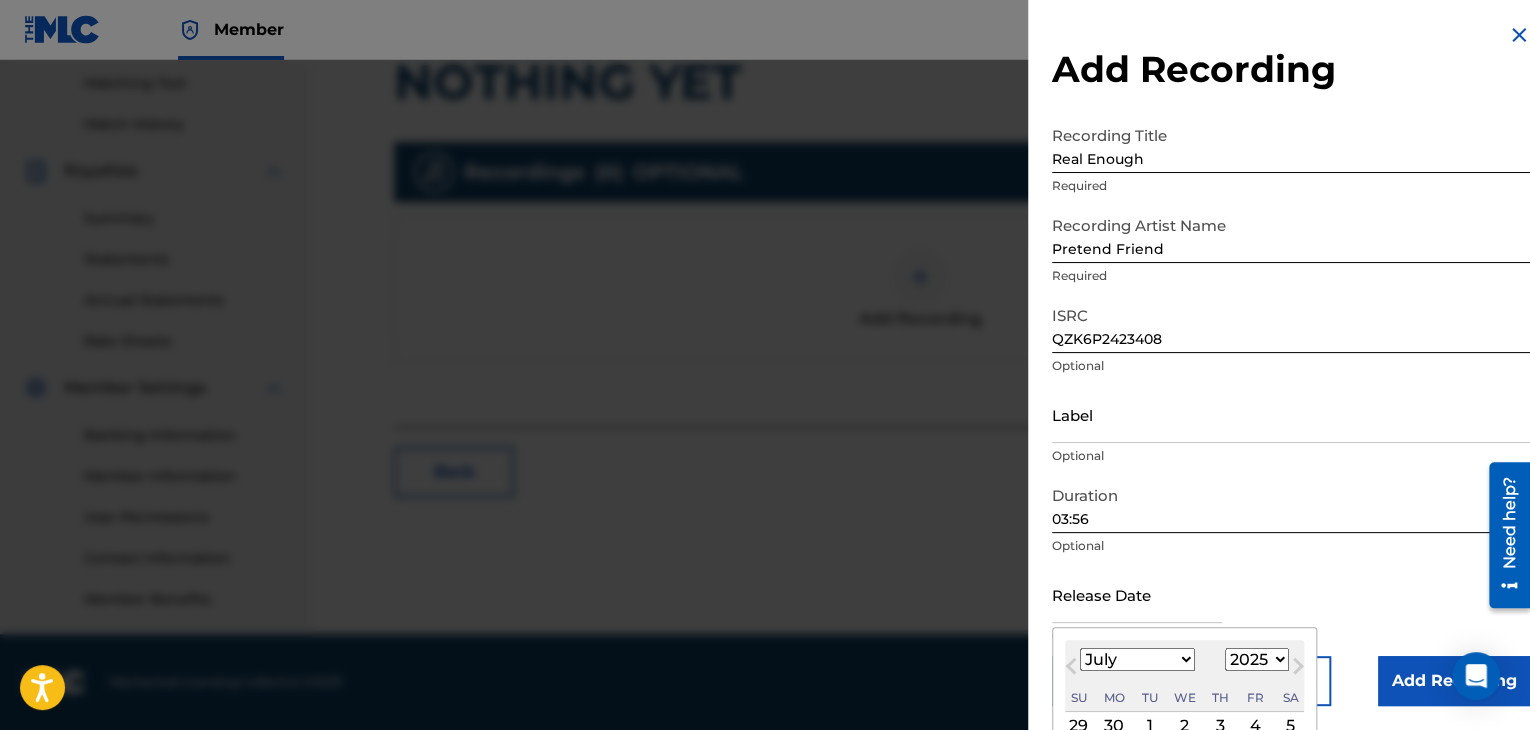 select on "8" 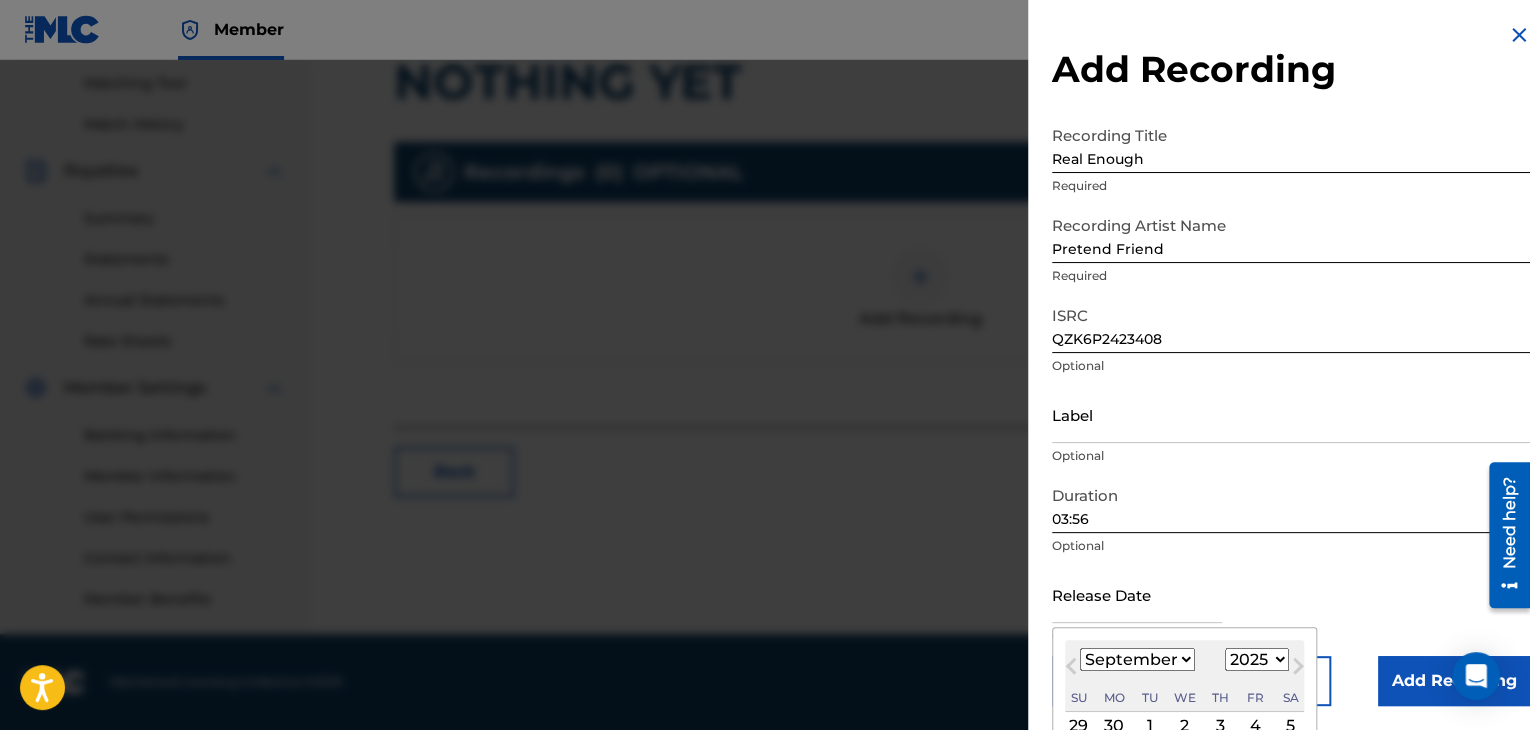 click on "January February March April May June July August September October November December" at bounding box center (1137, 659) 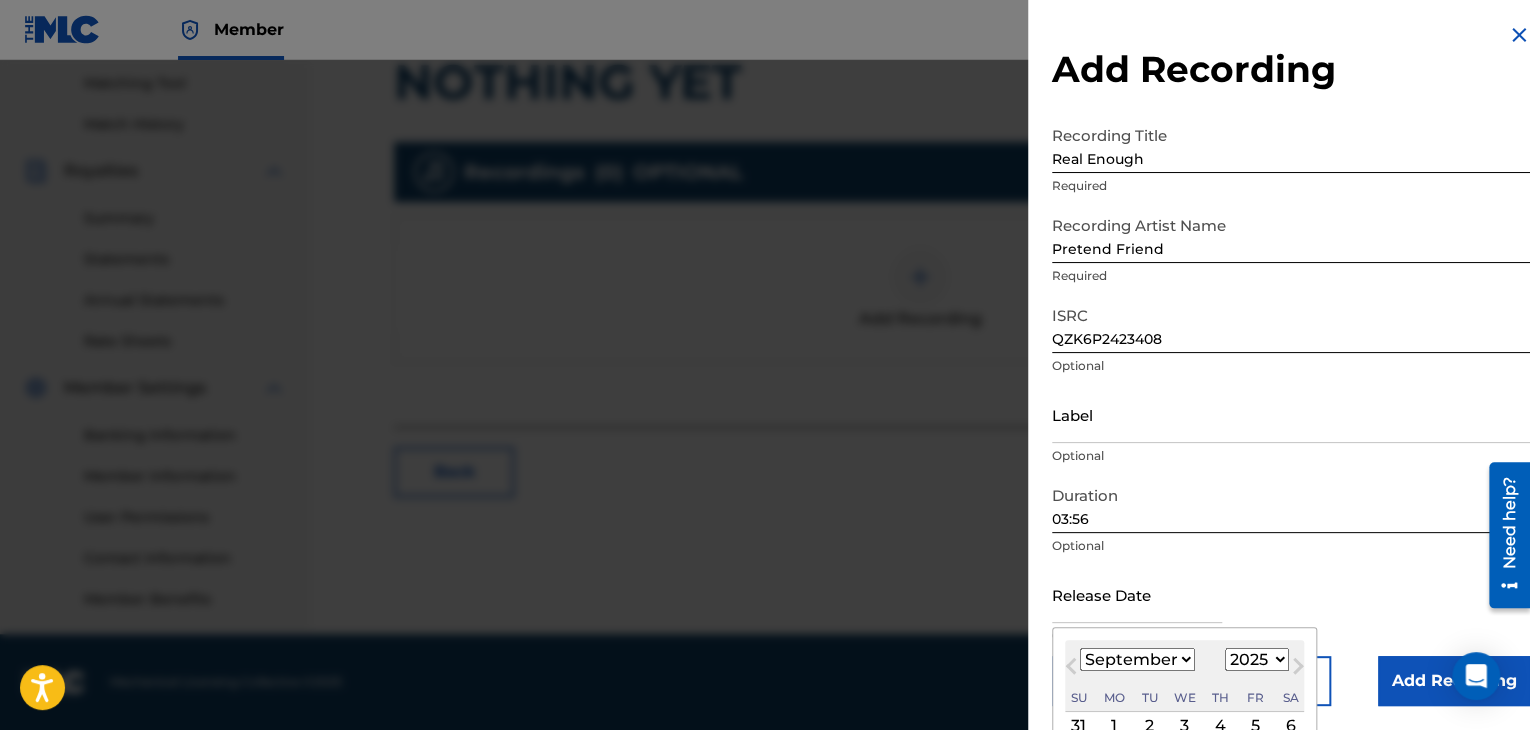 click on "1899 1900 1901 1902 1903 1904 1905 1906 1907 1908 1909 1910 1911 1912 1913 1914 1915 1916 1917 1918 1919 1920 1921 1922 1923 1924 1925 1926 1927 1928 1929 1930 1931 1932 1933 1934 1935 1936 1937 1938 1939 1940 1941 1942 1943 1944 1945 1946 1947 1948 1949 1950 1951 1952 1953 1954 1955 1956 1957 1958 1959 1960 1961 1962 1963 1964 1965 1966 1967 1968 1969 1970 1971 1972 1973 1974 1975 1976 1977 1978 1979 1980 1981 1982 1983 1984 1985 1986 1987 1988 1989 1990 1991 1992 1993 1994 1995 1996 1997 1998 1999 2000 2001 2002 2003 2004 2005 2006 2007 2008 2009 2010 2011 2012 2013 2014 2015 2016 2017 2018 2019 2020 2021 2022 2023 2024 2025 2026 2027 2028 2029 2030 2031 2032 2033 2034 2035 2036 2037 2038 2039 2040 2041 2042 2043 2044 2045 2046 2047 2048 2049 2050 2051 2052 2053 2054 2055 2056 2057 2058 2059 2060 2061 2062 2063 2064 2065 2066 2067 2068 2069 2070 2071 2072 2073 2074 2075 2076 2077 2078 2079 2080 2081 2082 2083 2084 2085 2086 2087 2088 2089 2090 2091 2092 2093 2094 2095 2096 2097 2098 2099 2100" at bounding box center (1257, 659) 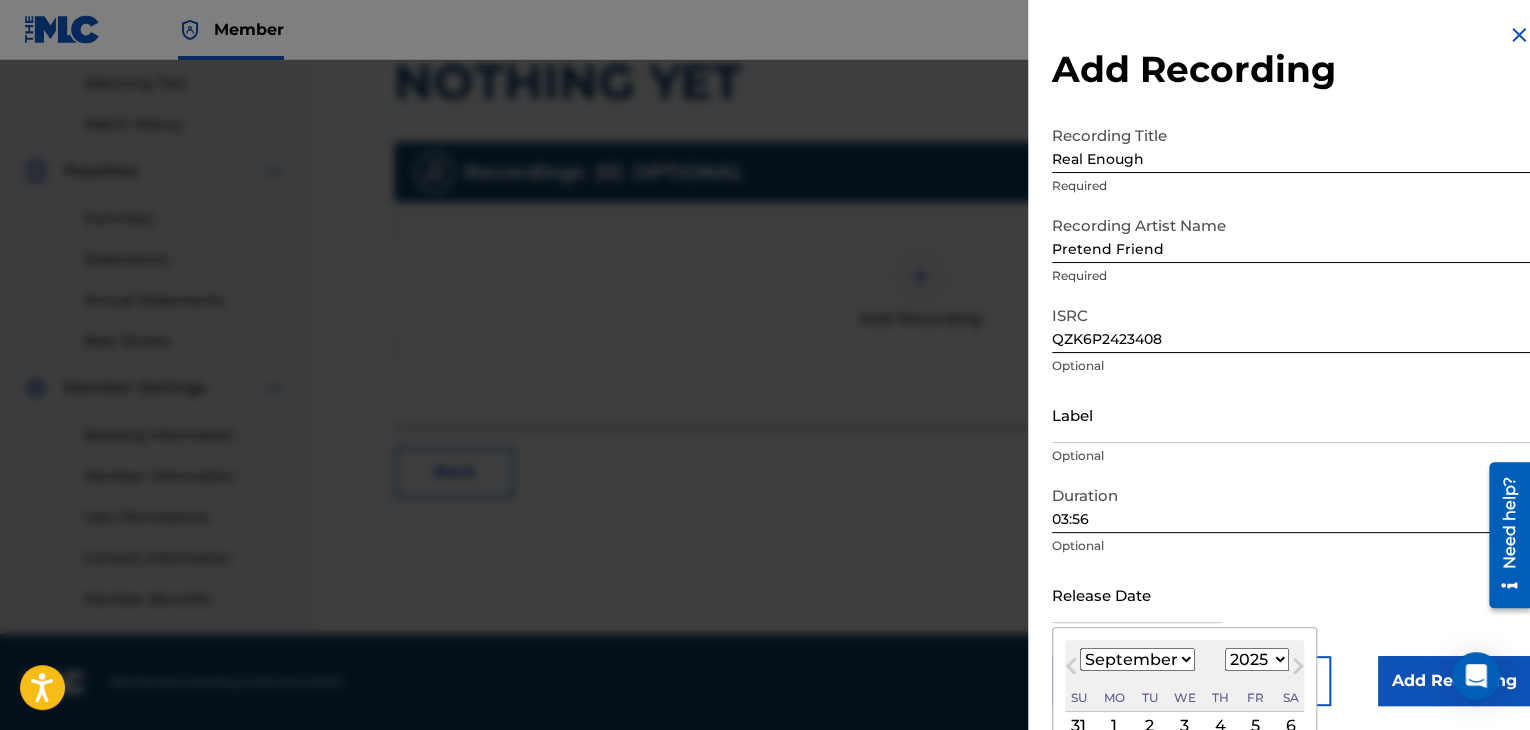 select on "2024" 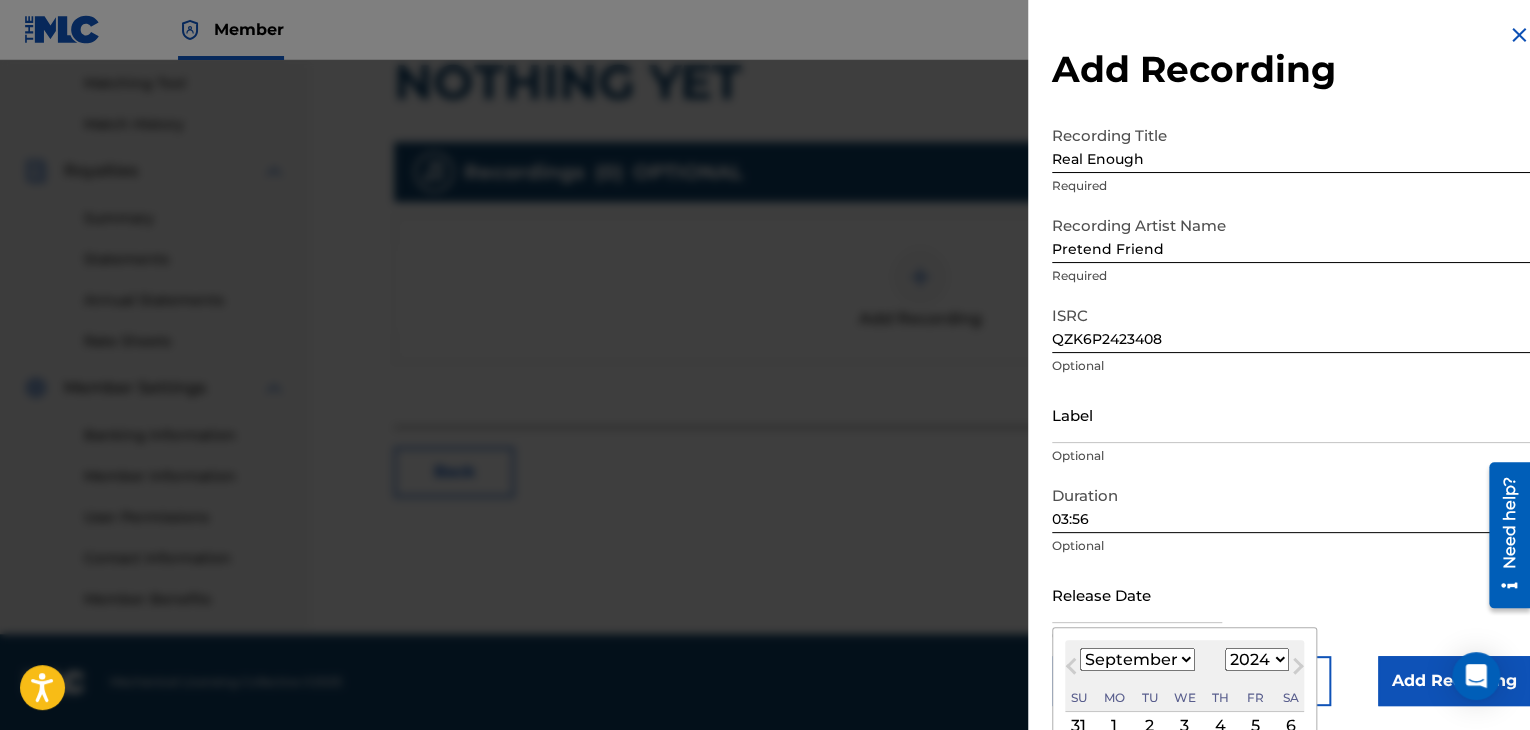 click on "1899 1900 1901 1902 1903 1904 1905 1906 1907 1908 1909 1910 1911 1912 1913 1914 1915 1916 1917 1918 1919 1920 1921 1922 1923 1924 1925 1926 1927 1928 1929 1930 1931 1932 1933 1934 1935 1936 1937 1938 1939 1940 1941 1942 1943 1944 1945 1946 1947 1948 1949 1950 1951 1952 1953 1954 1955 1956 1957 1958 1959 1960 1961 1962 1963 1964 1965 1966 1967 1968 1969 1970 1971 1972 1973 1974 1975 1976 1977 1978 1979 1980 1981 1982 1983 1984 1985 1986 1987 1988 1989 1990 1991 1992 1993 1994 1995 1996 1997 1998 1999 2000 2001 2002 2003 2004 2005 2006 2007 2008 2009 2010 2011 2012 2013 2014 2015 2016 2017 2018 2019 2020 2021 2022 2023 2024 2025 2026 2027 2028 2029 2030 2031 2032 2033 2034 2035 2036 2037 2038 2039 2040 2041 2042 2043 2044 2045 2046 2047 2048 2049 2050 2051 2052 2053 2054 2055 2056 2057 2058 2059 2060 2061 2062 2063 2064 2065 2066 2067 2068 2069 2070 2071 2072 2073 2074 2075 2076 2077 2078 2079 2080 2081 2082 2083 2084 2085 2086 2087 2088 2089 2090 2091 2092 2093 2094 2095 2096 2097 2098 2099 2100" at bounding box center [1257, 659] 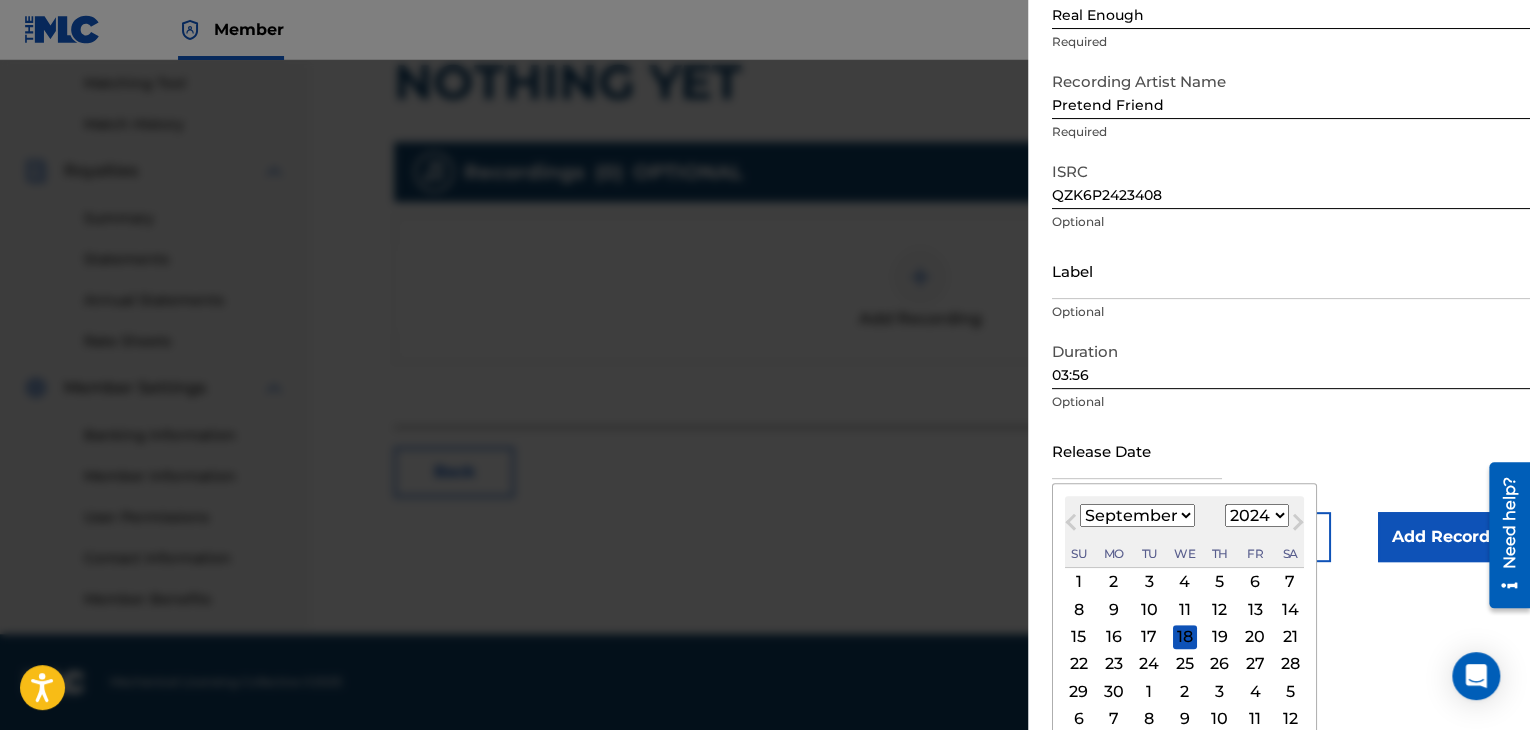 scroll, scrollTop: 160, scrollLeft: 0, axis: vertical 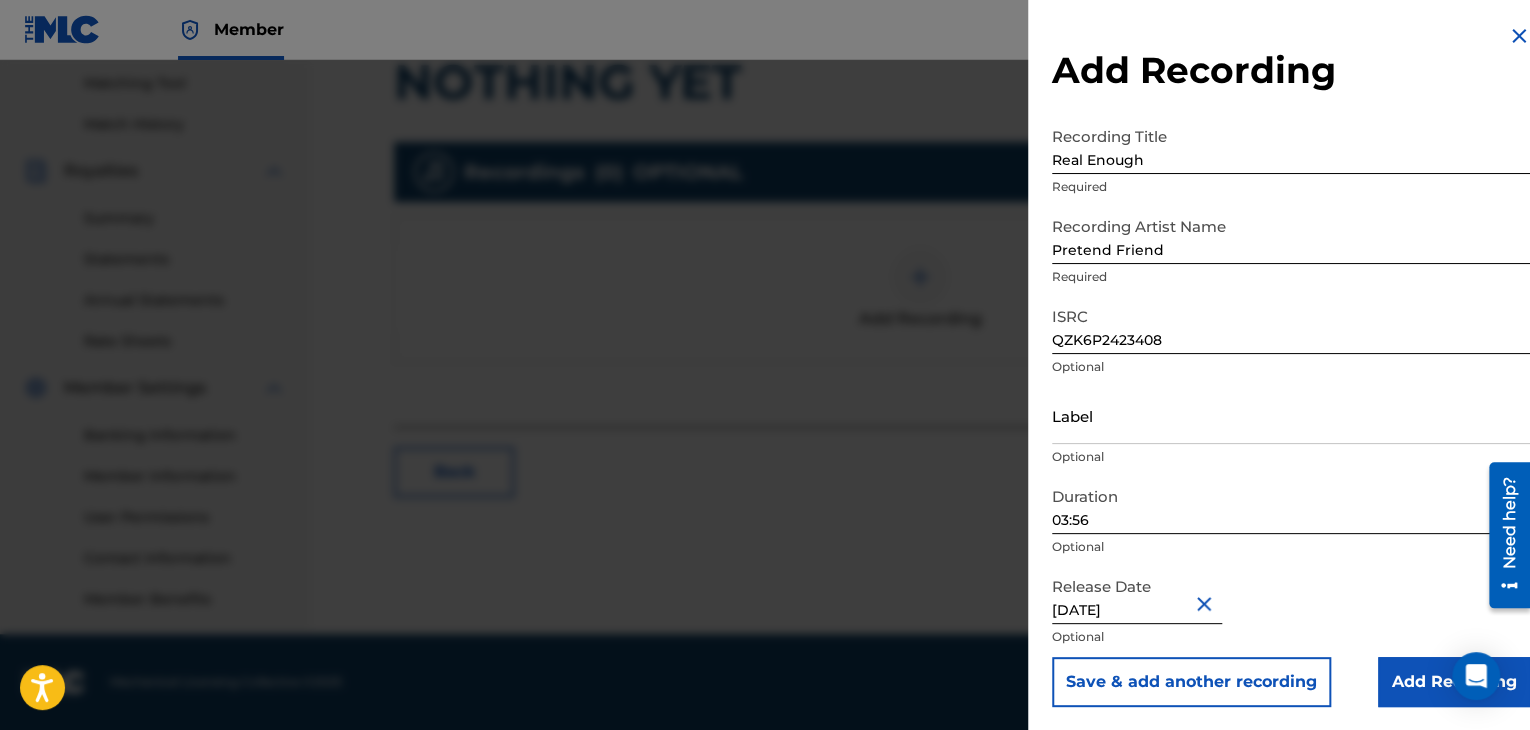click on "Add Recording" at bounding box center (1454, 682) 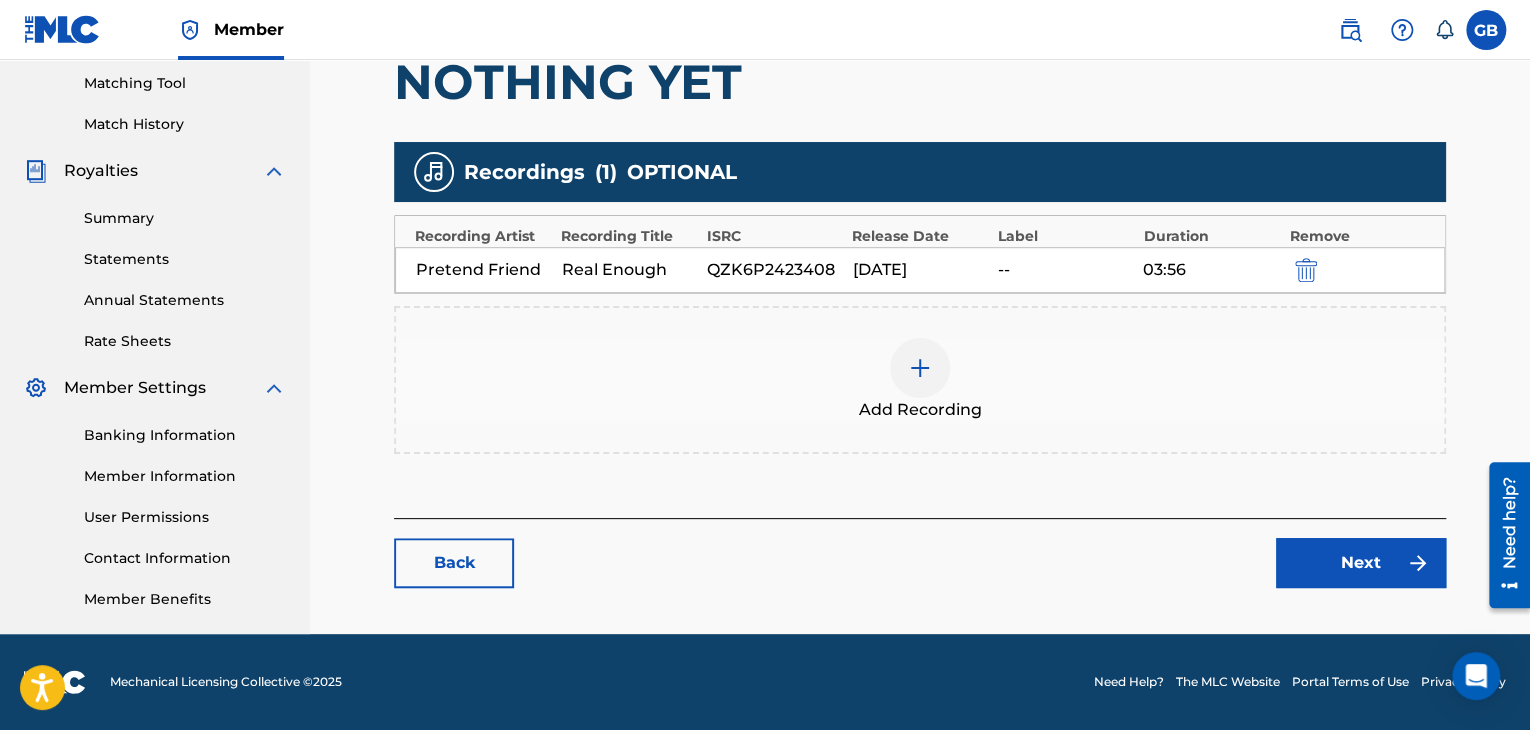 click on "Next" at bounding box center (1361, 563) 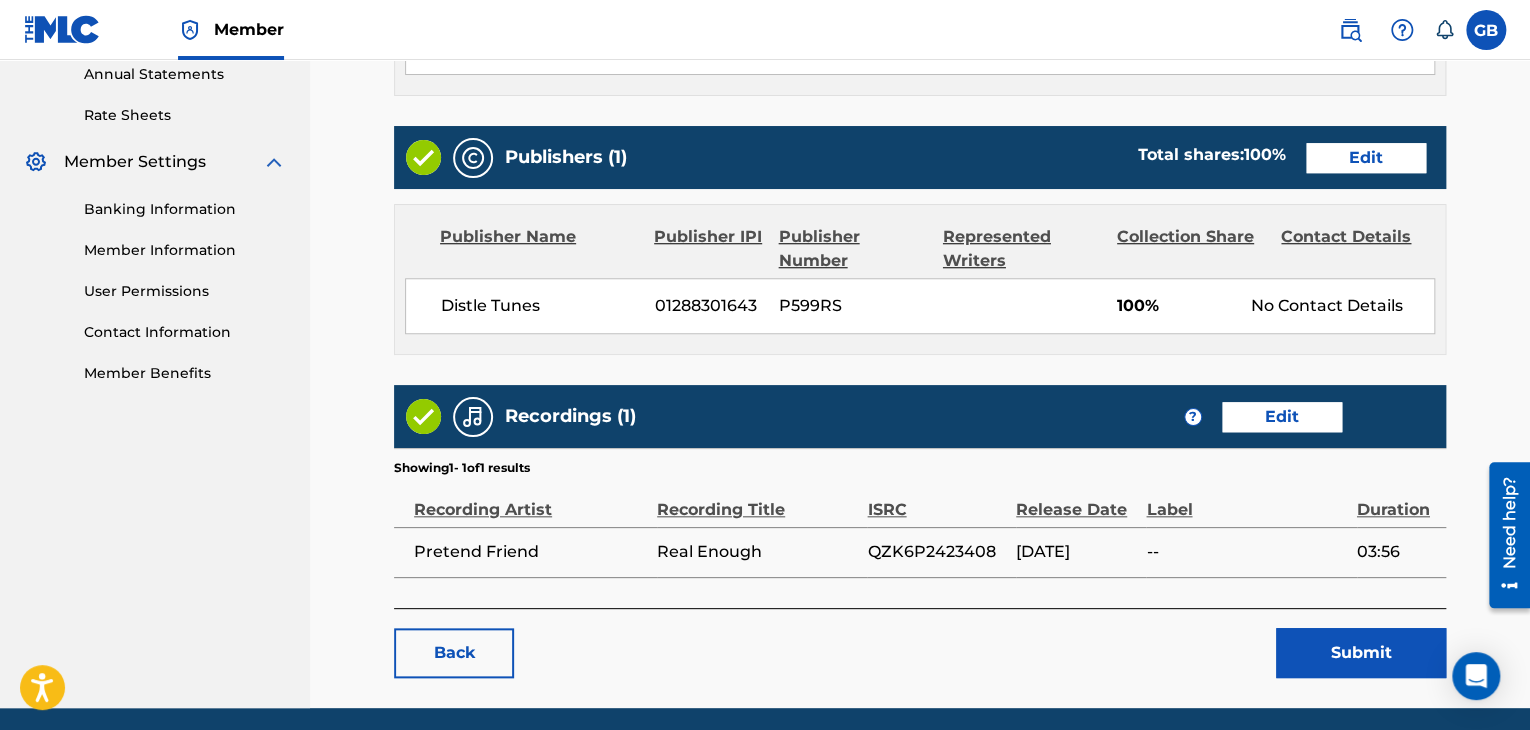 scroll, scrollTop: 808, scrollLeft: 0, axis: vertical 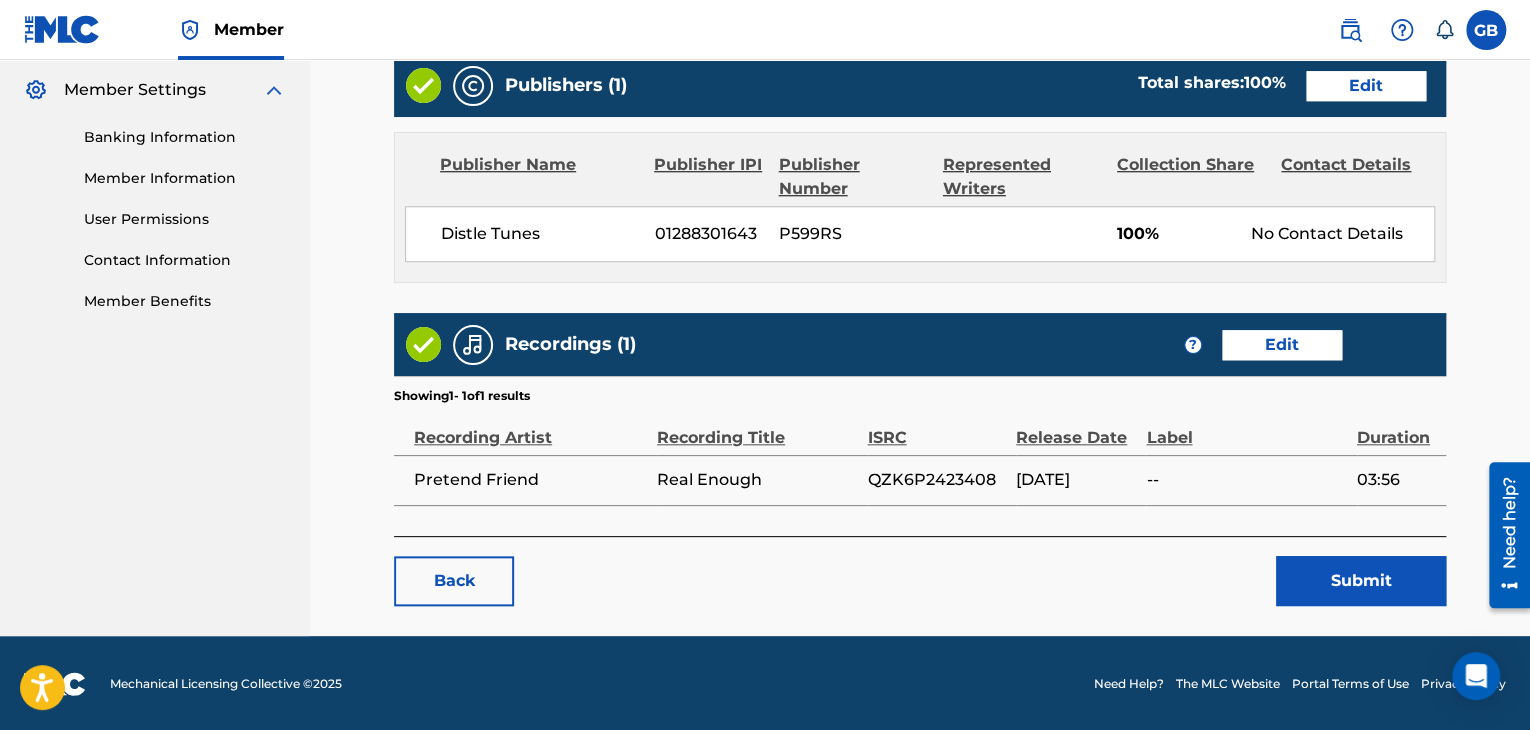 click on "Submit" at bounding box center [1361, 581] 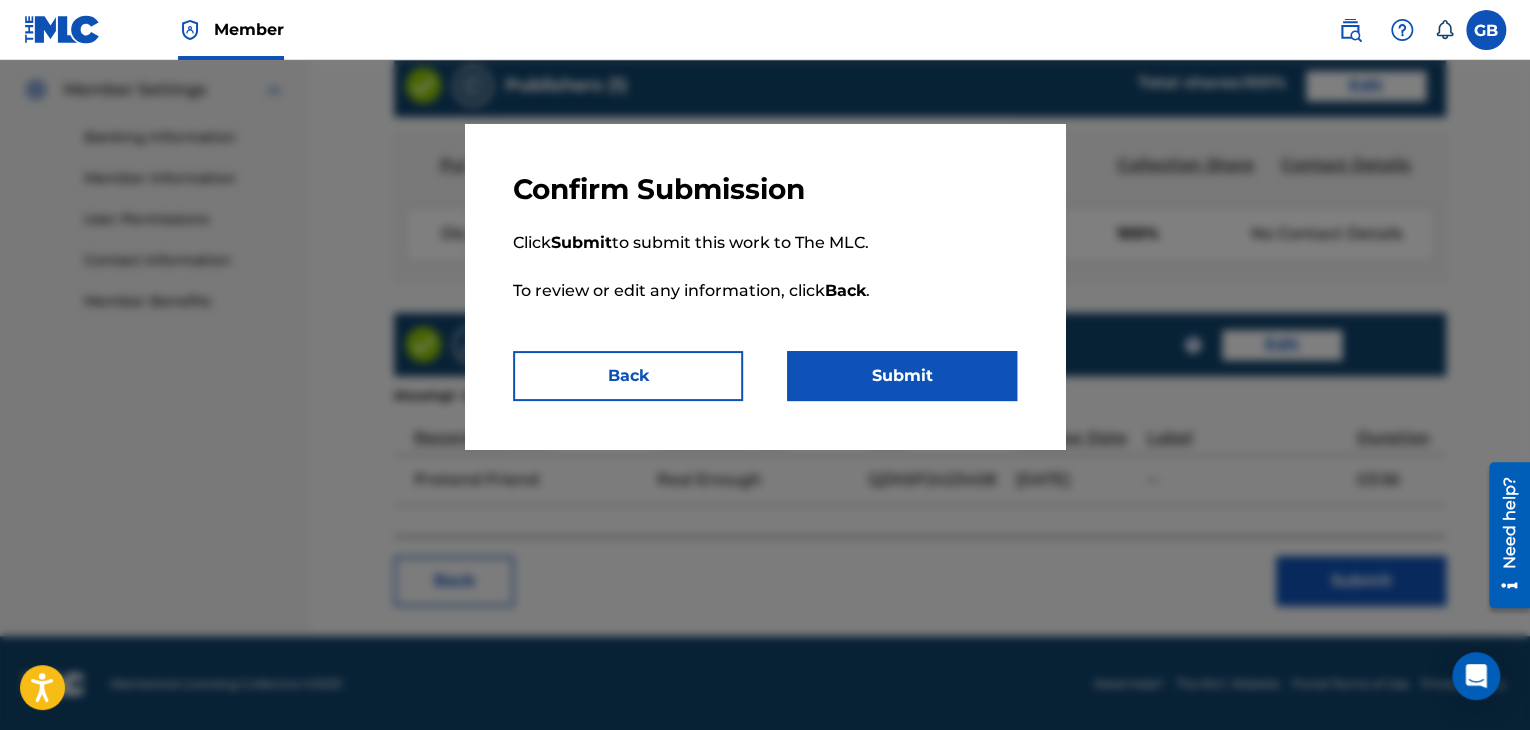 click on "Submit" at bounding box center [902, 376] 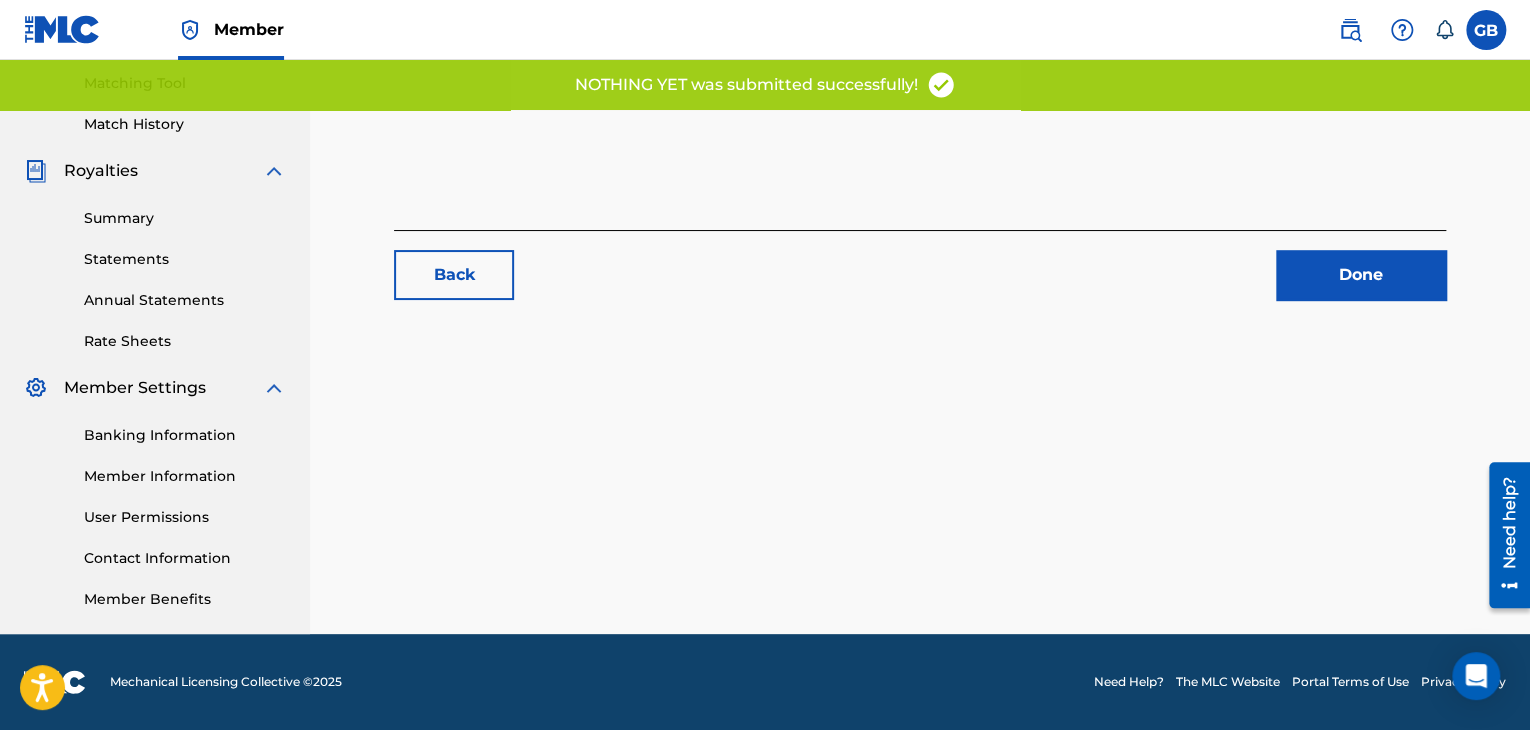 scroll, scrollTop: 0, scrollLeft: 0, axis: both 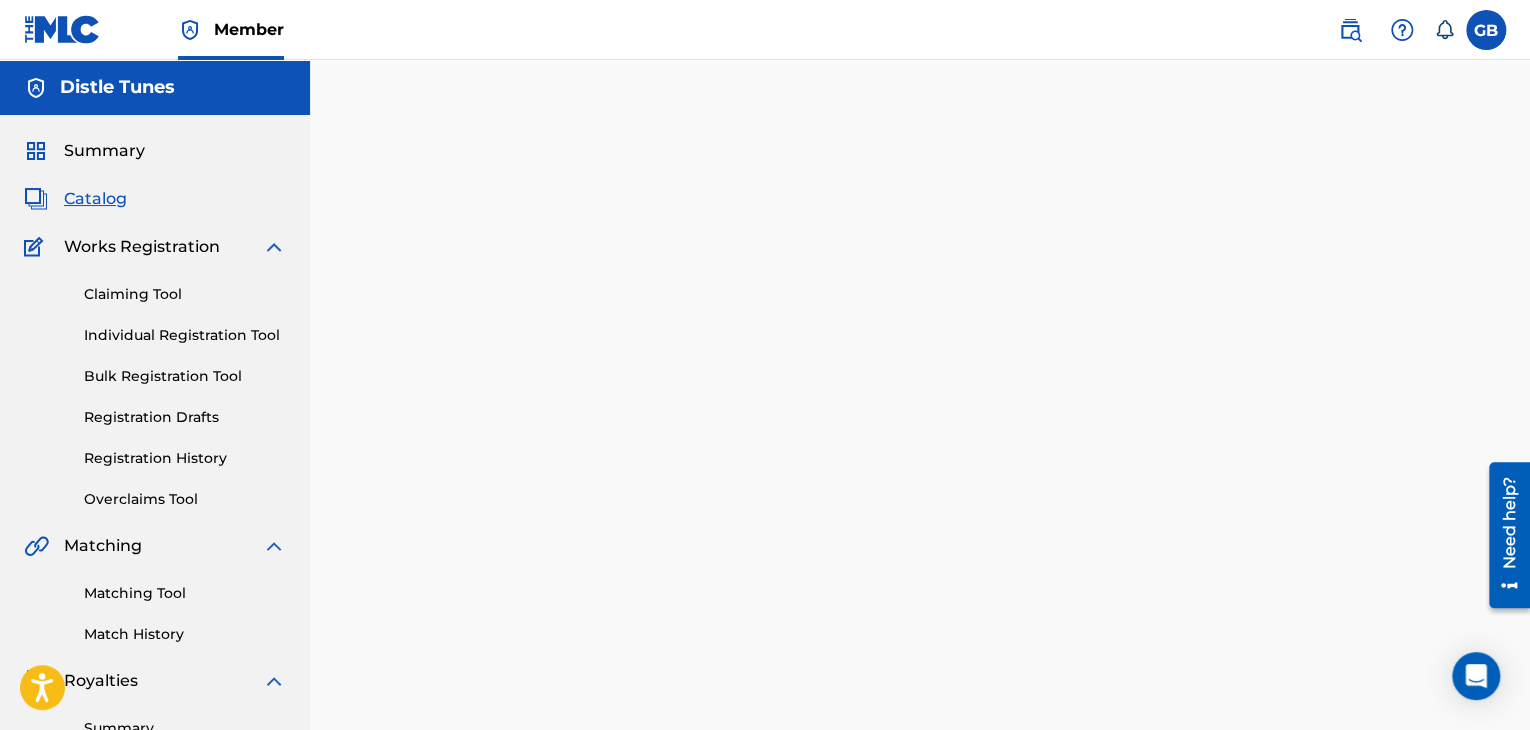 click on "Catalog" at bounding box center [95, 199] 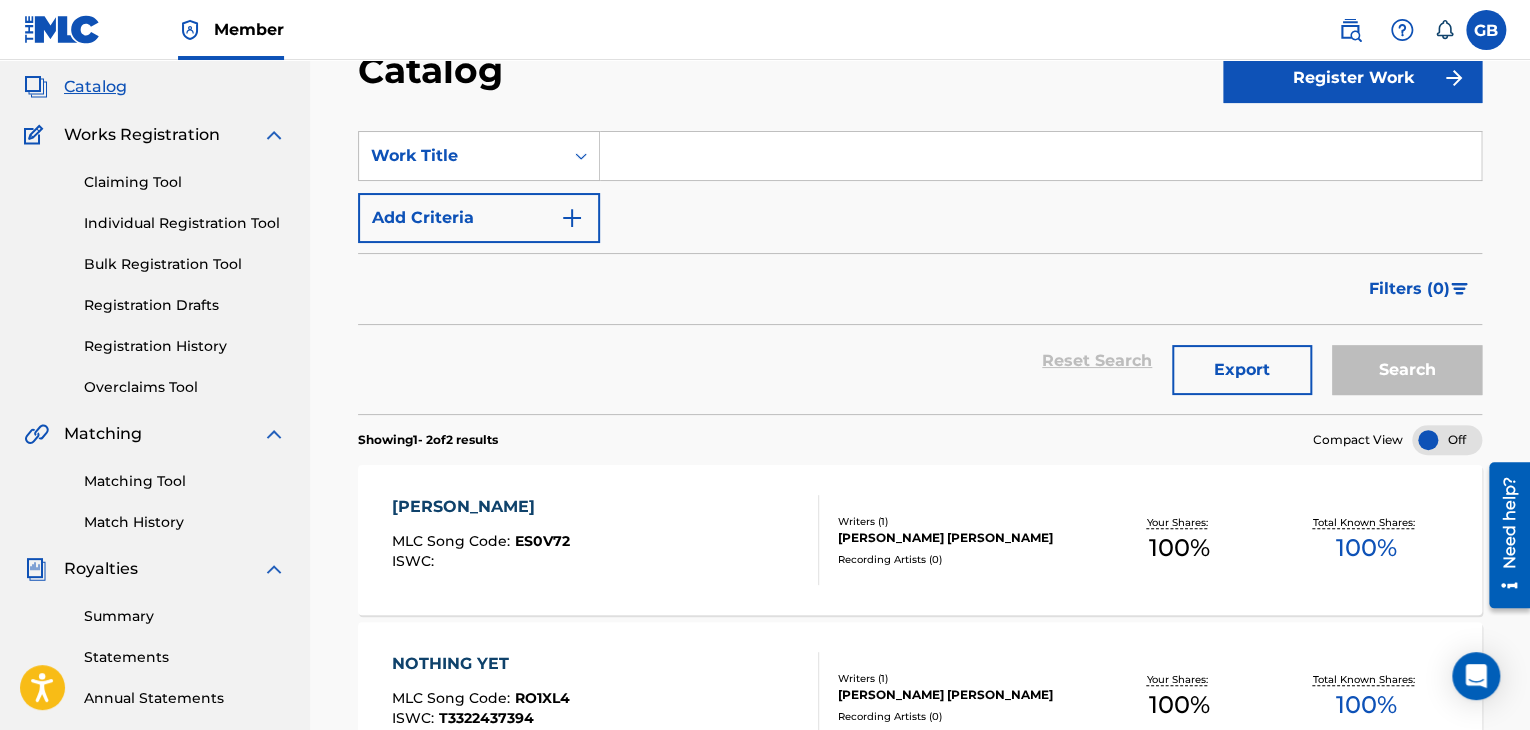 scroll, scrollTop: 300, scrollLeft: 0, axis: vertical 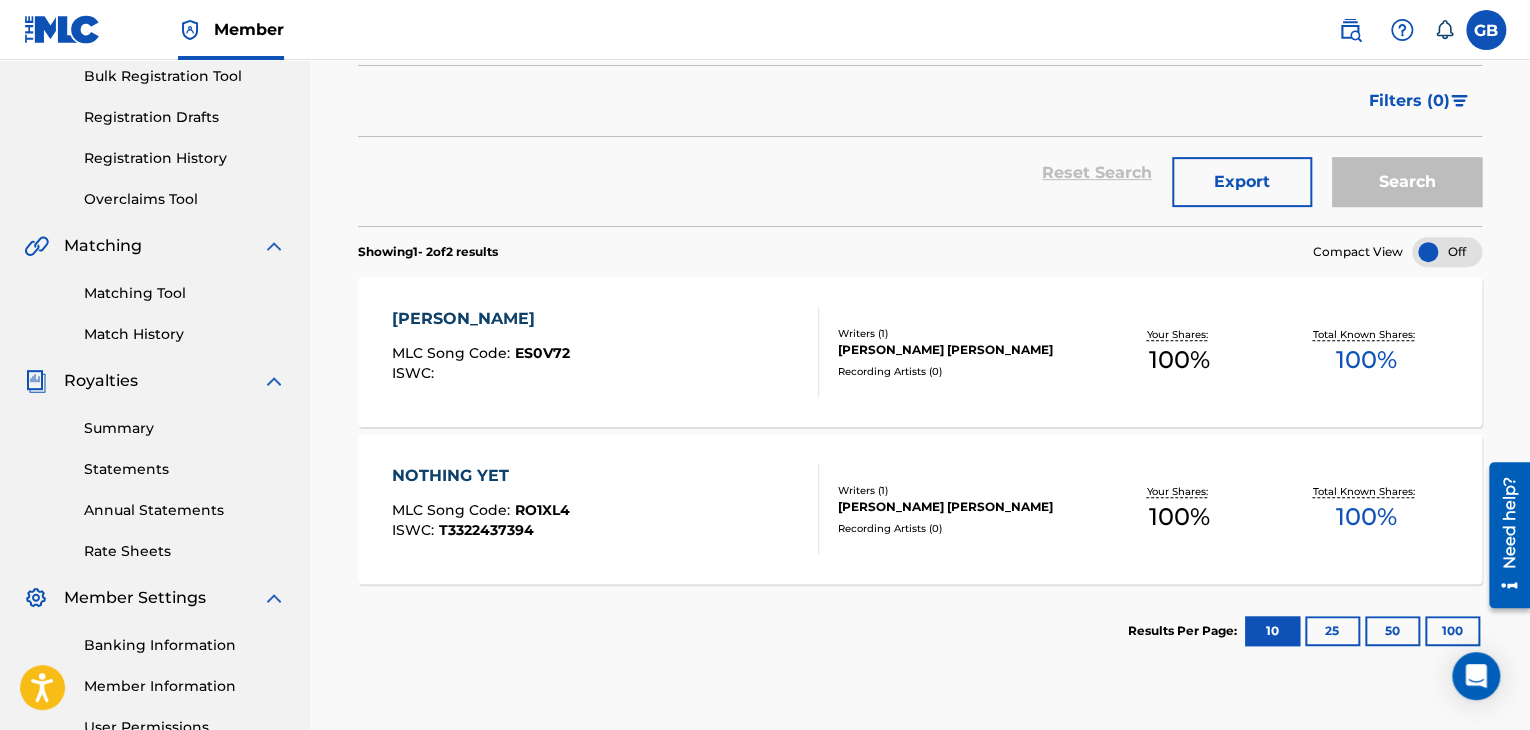 click on "[PERSON_NAME] MLC Song Code : ES0V72 ISWC :" at bounding box center (605, 352) 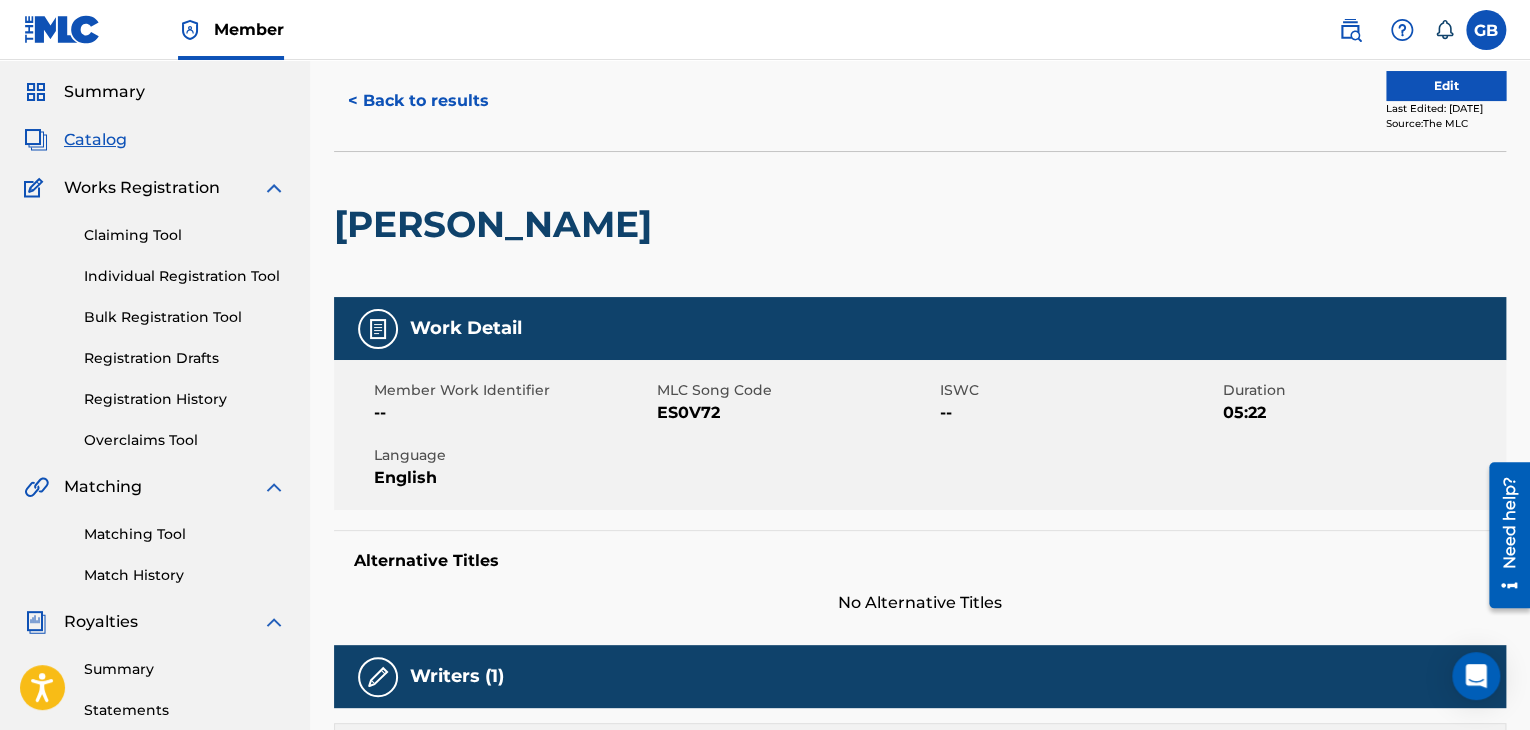 scroll, scrollTop: 0, scrollLeft: 0, axis: both 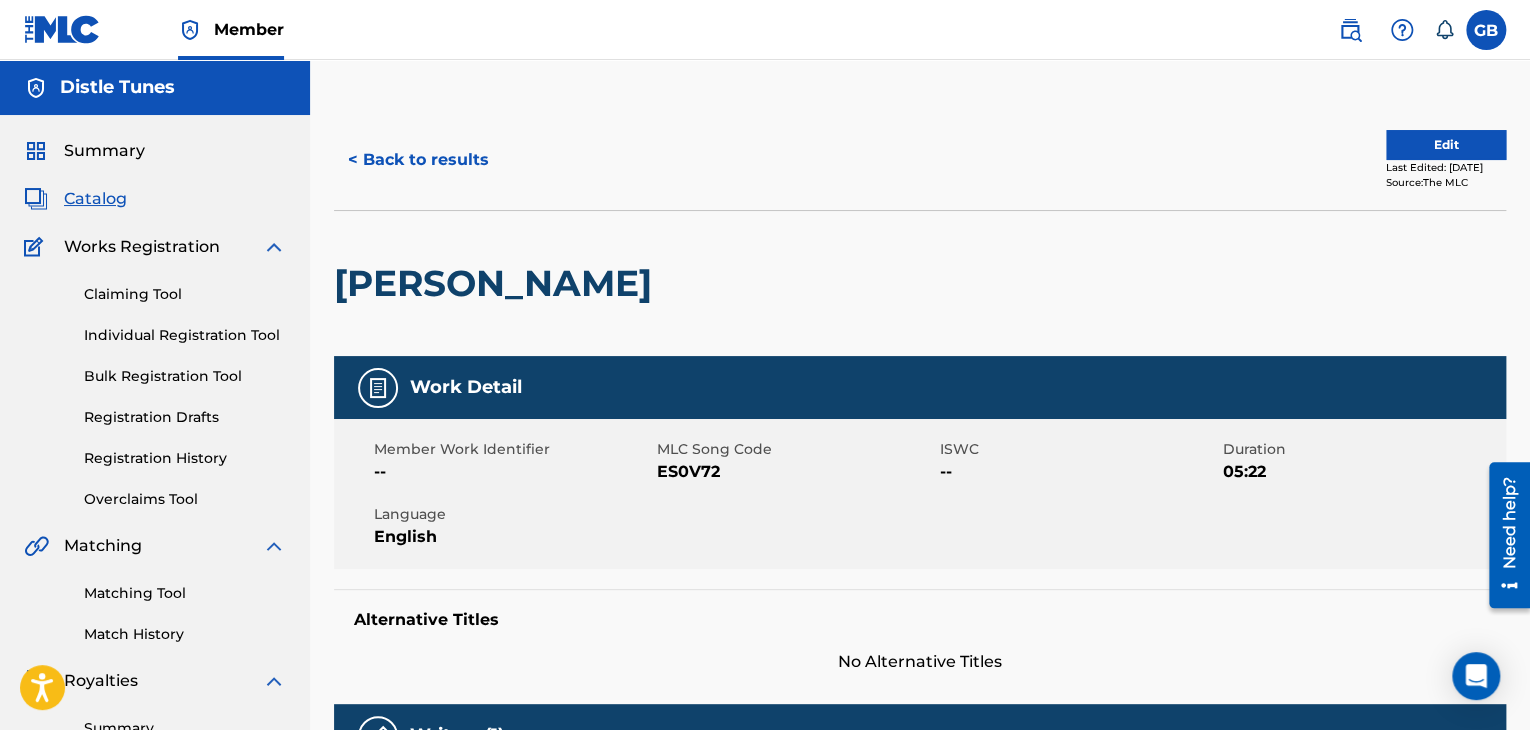 click on "Edit" at bounding box center [1446, 145] 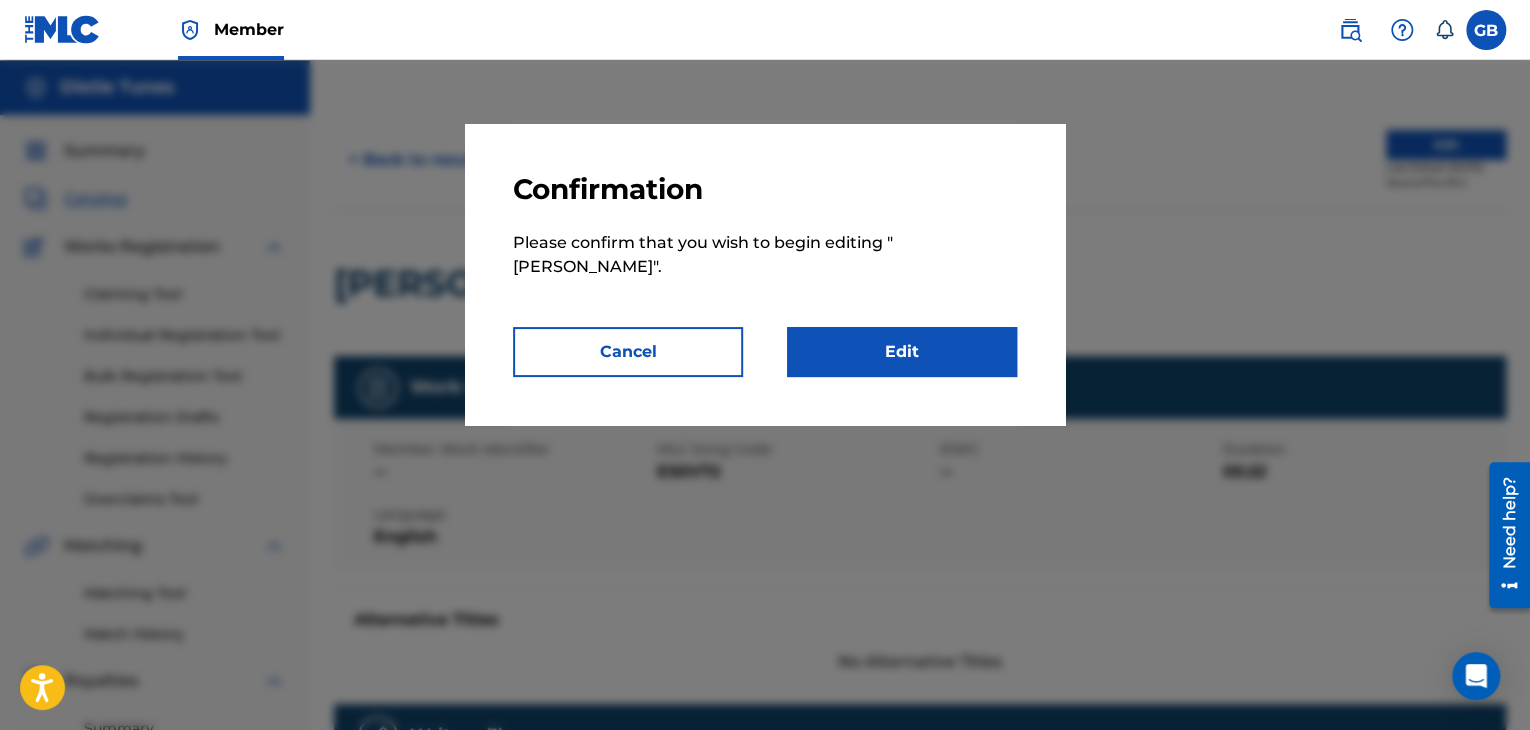 click on "Edit" at bounding box center (902, 352) 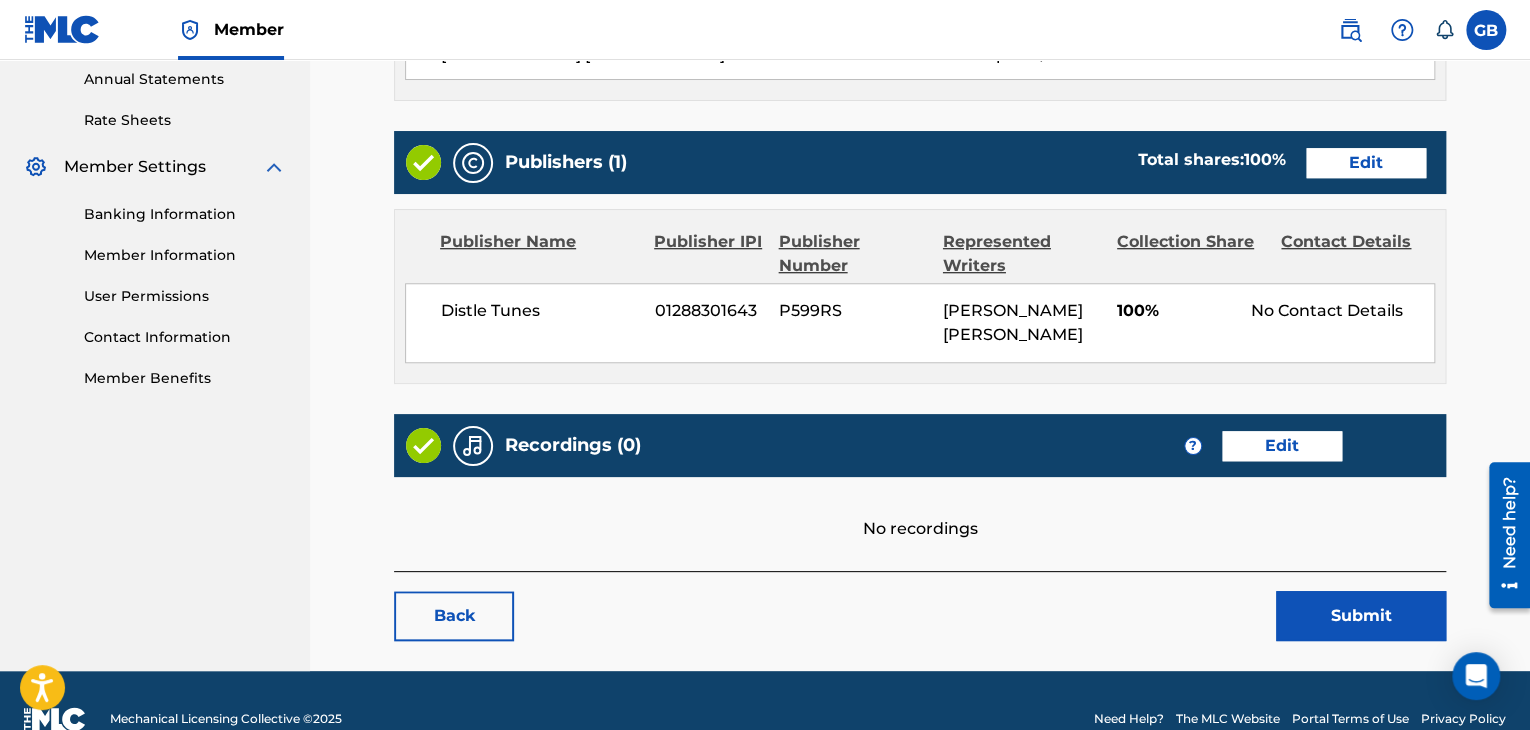 scroll, scrollTop: 767, scrollLeft: 0, axis: vertical 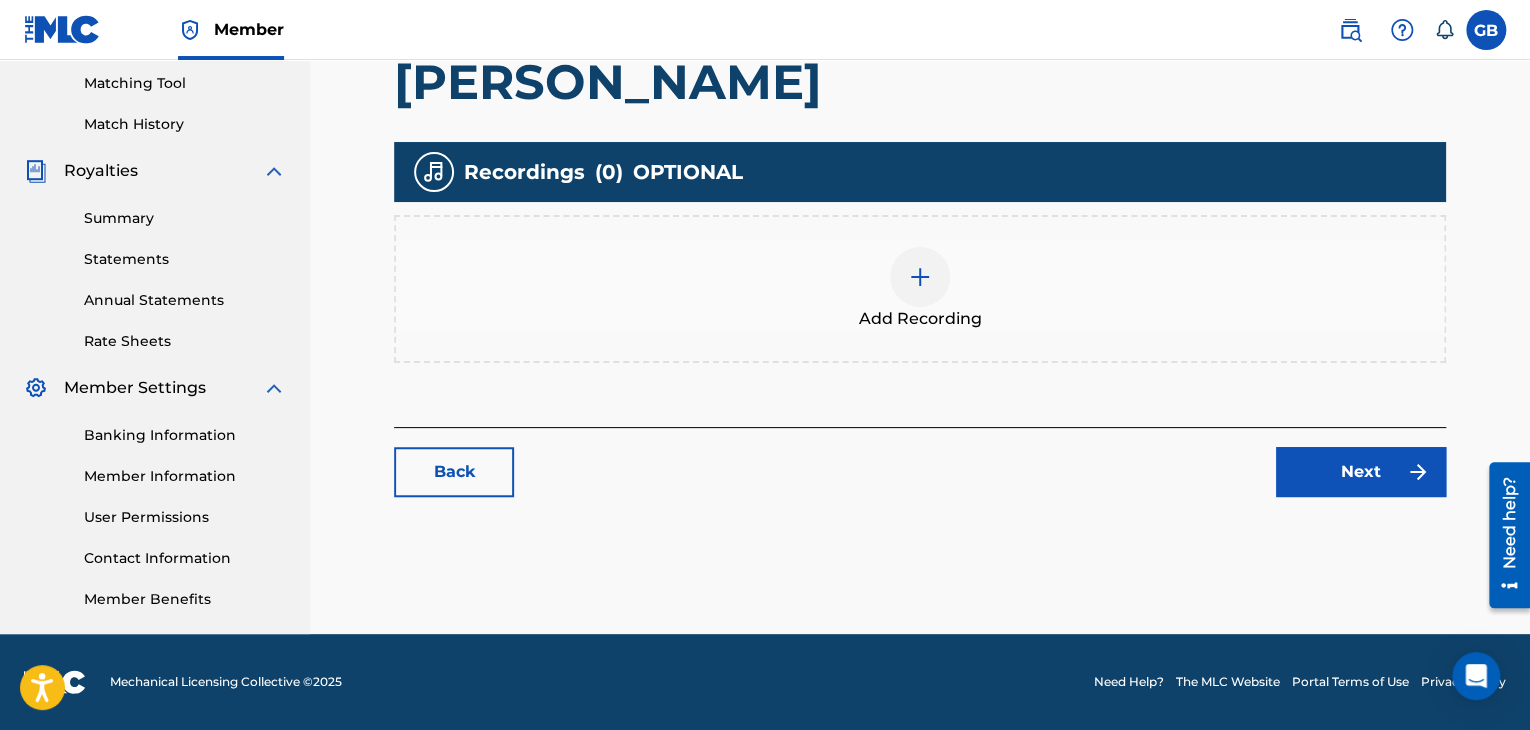 click at bounding box center [920, 277] 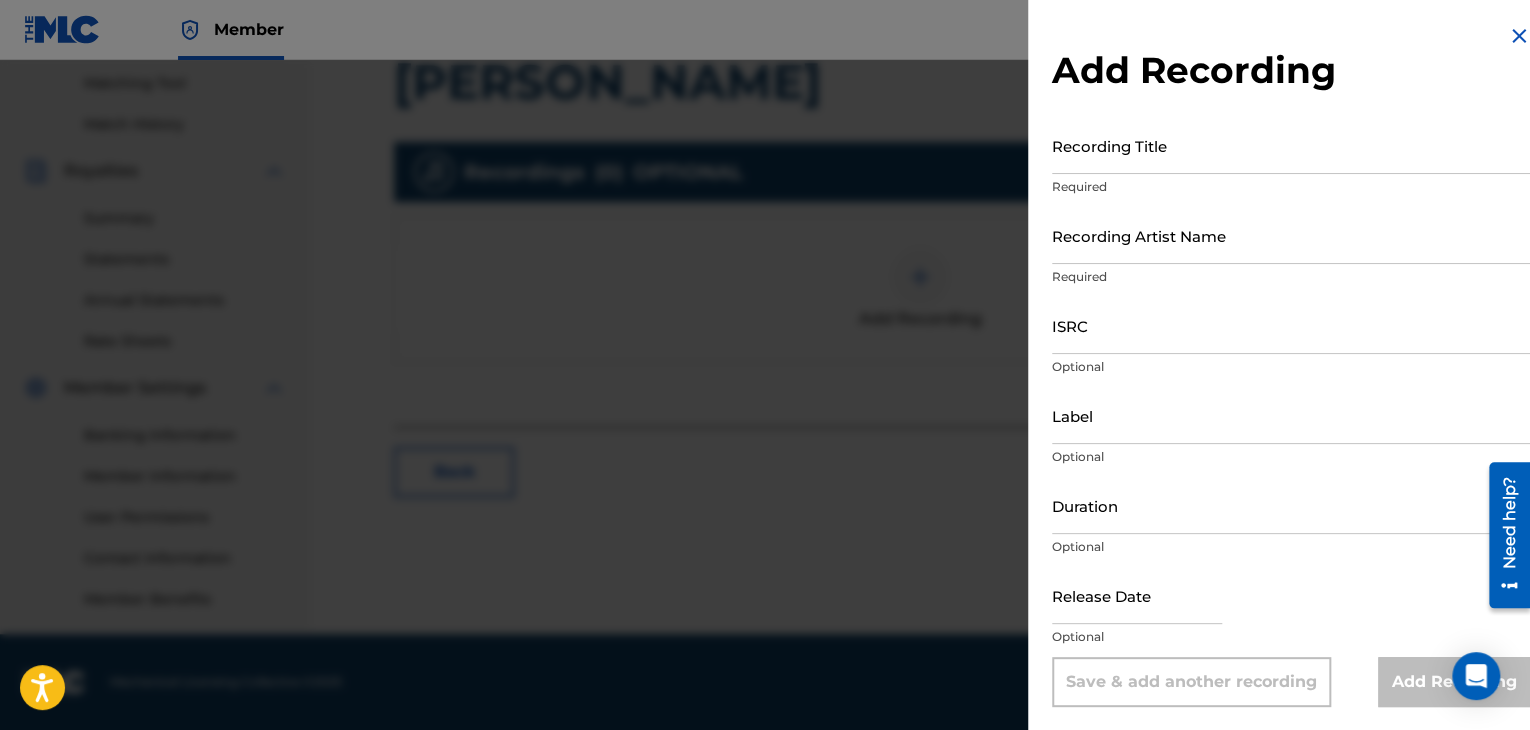 click on "Recording Title" at bounding box center [1291, 145] 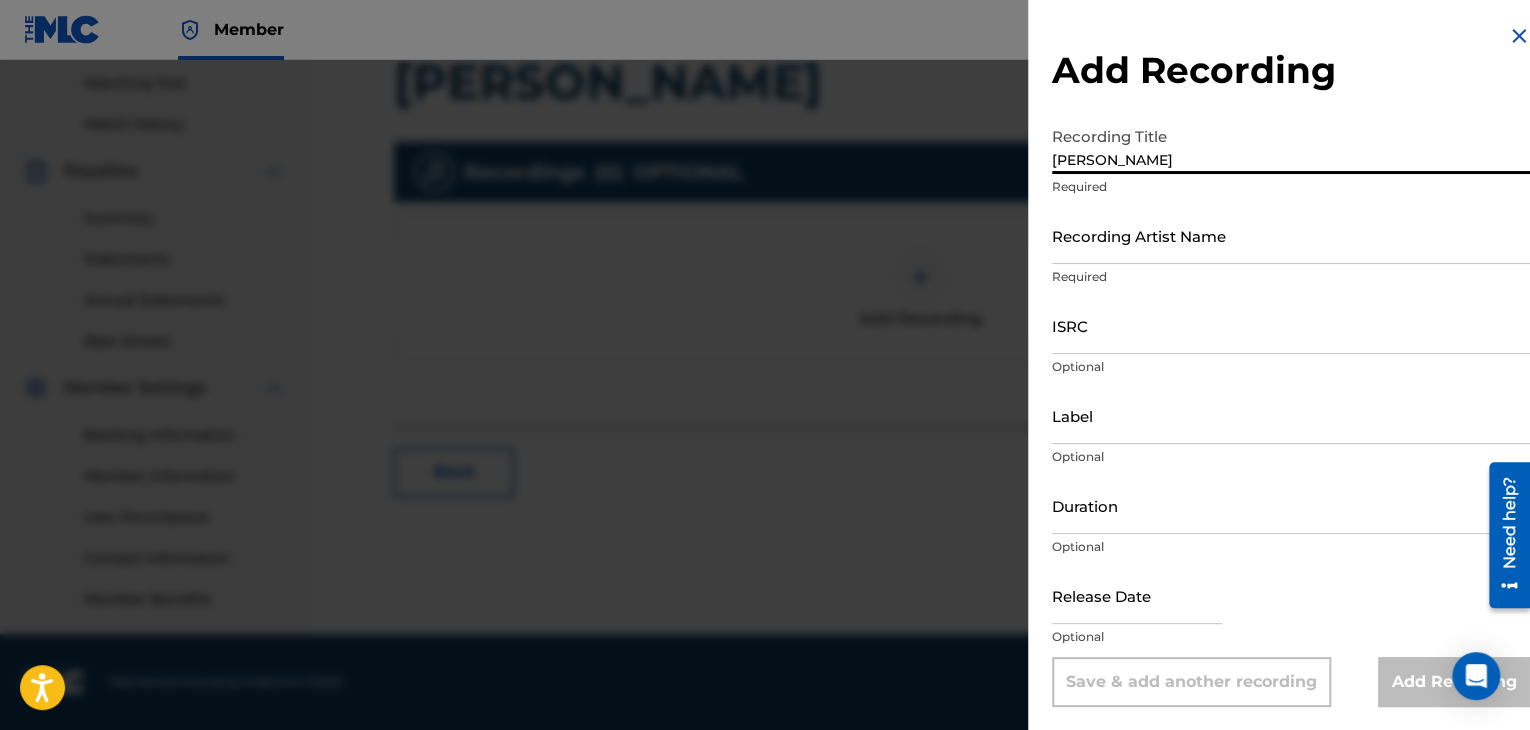 type on "[PERSON_NAME]" 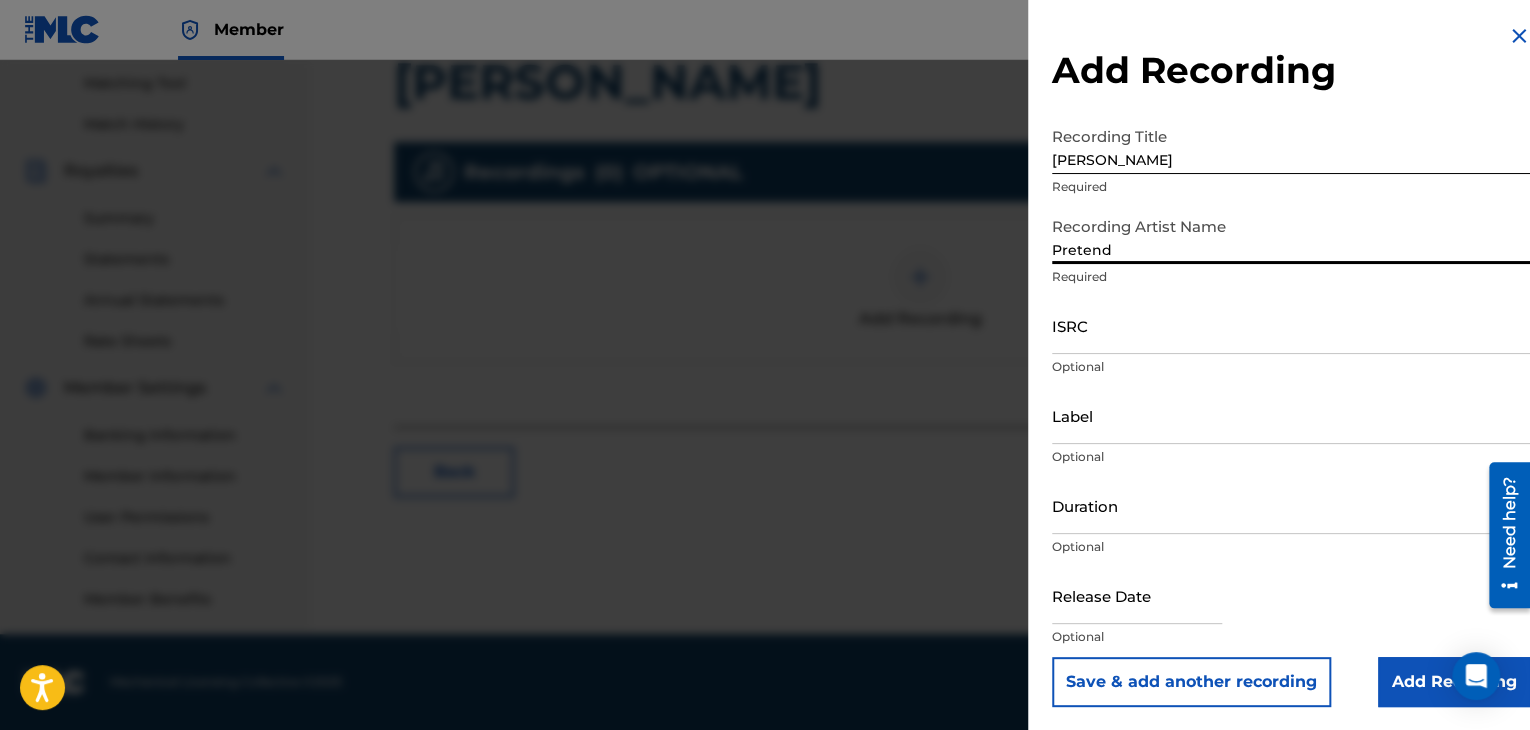 type on "Pretend Friend" 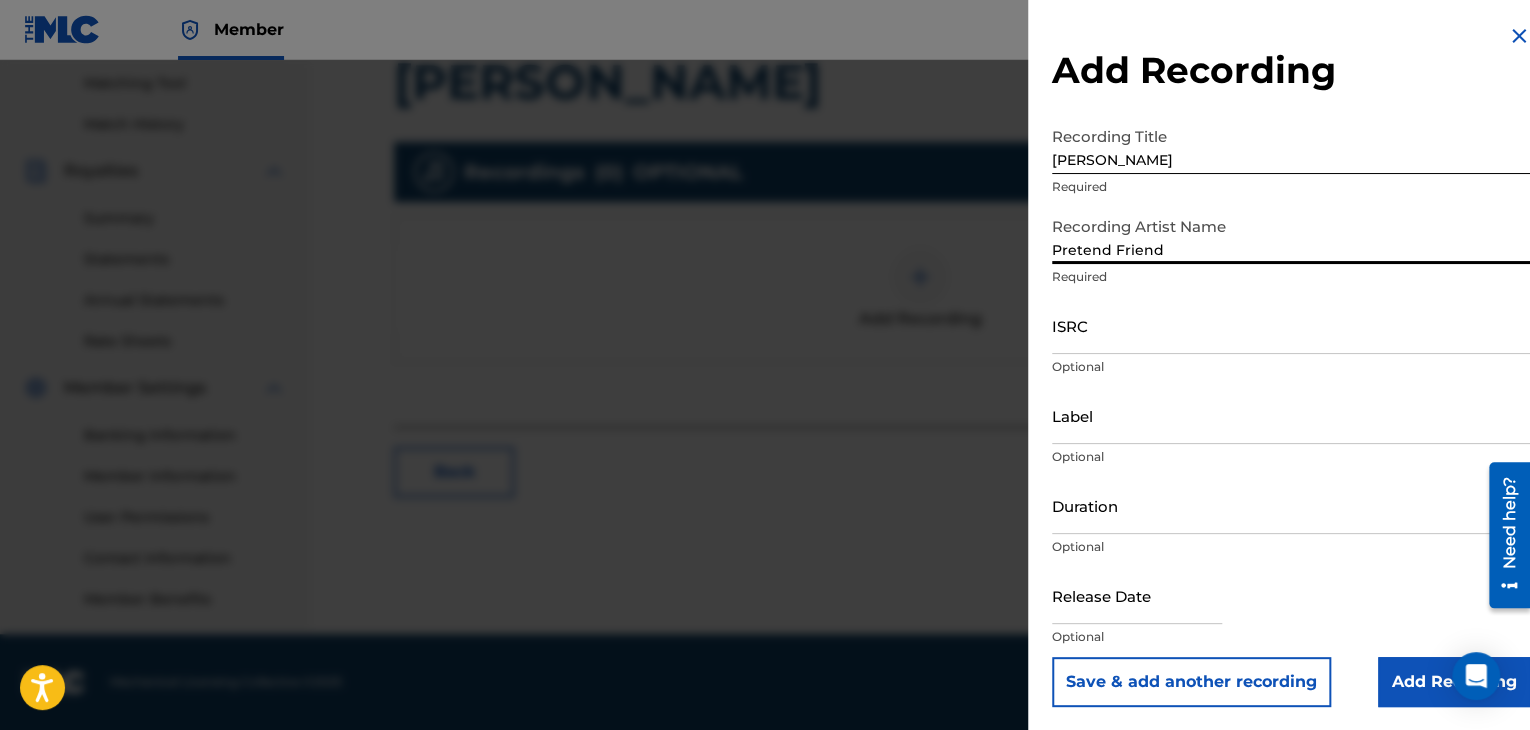 click on "ISRC" at bounding box center [1291, 325] 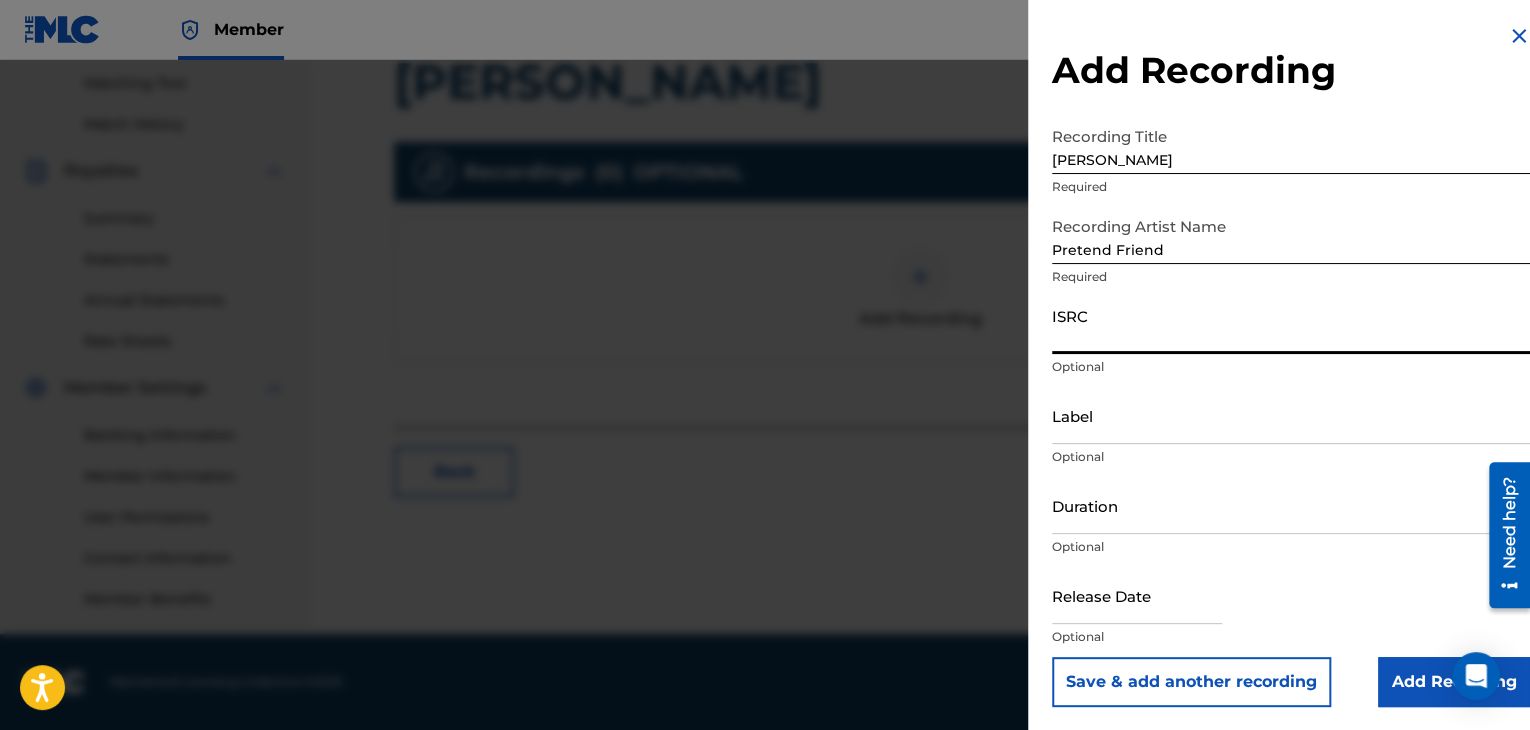 paste on "QZHN72233748" 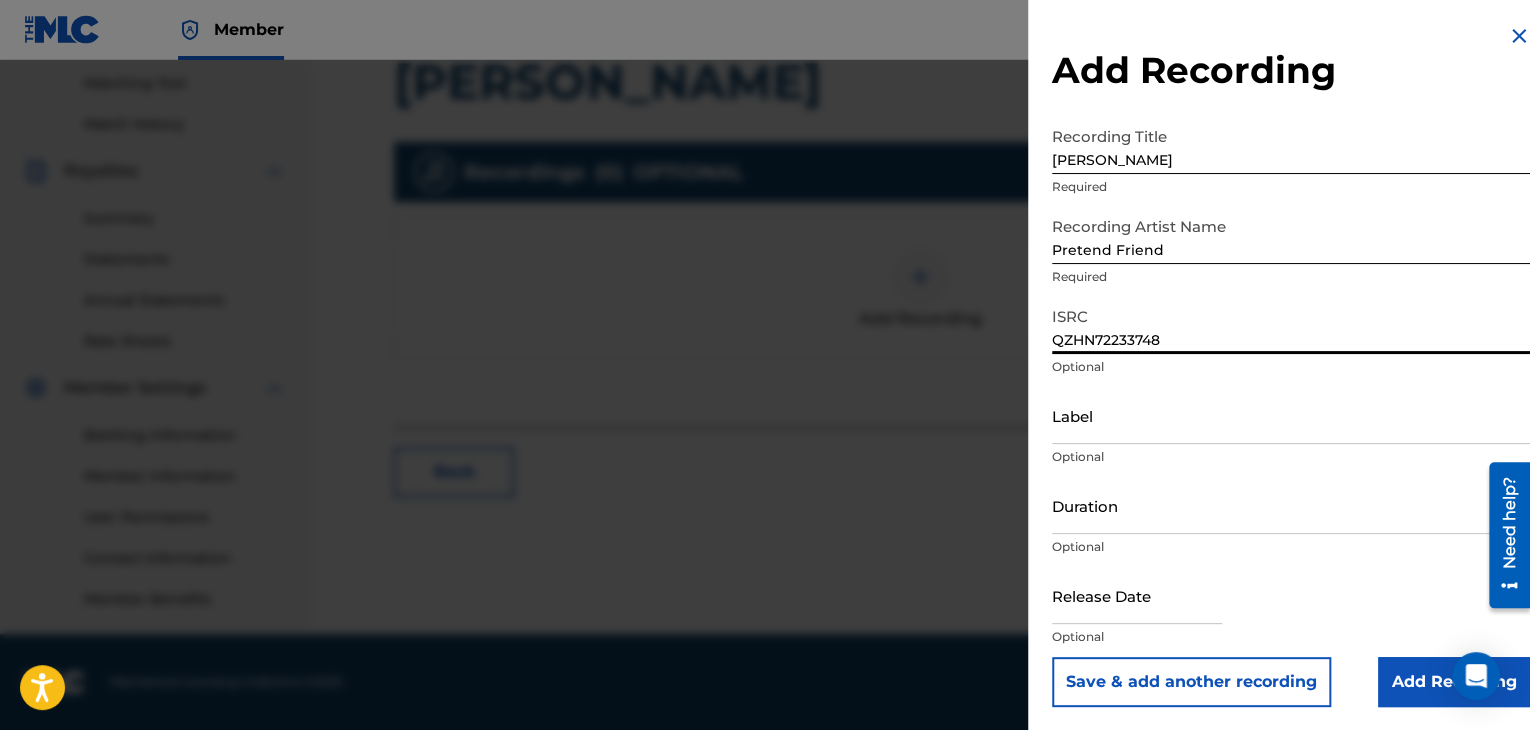 type on "QZHN72233748" 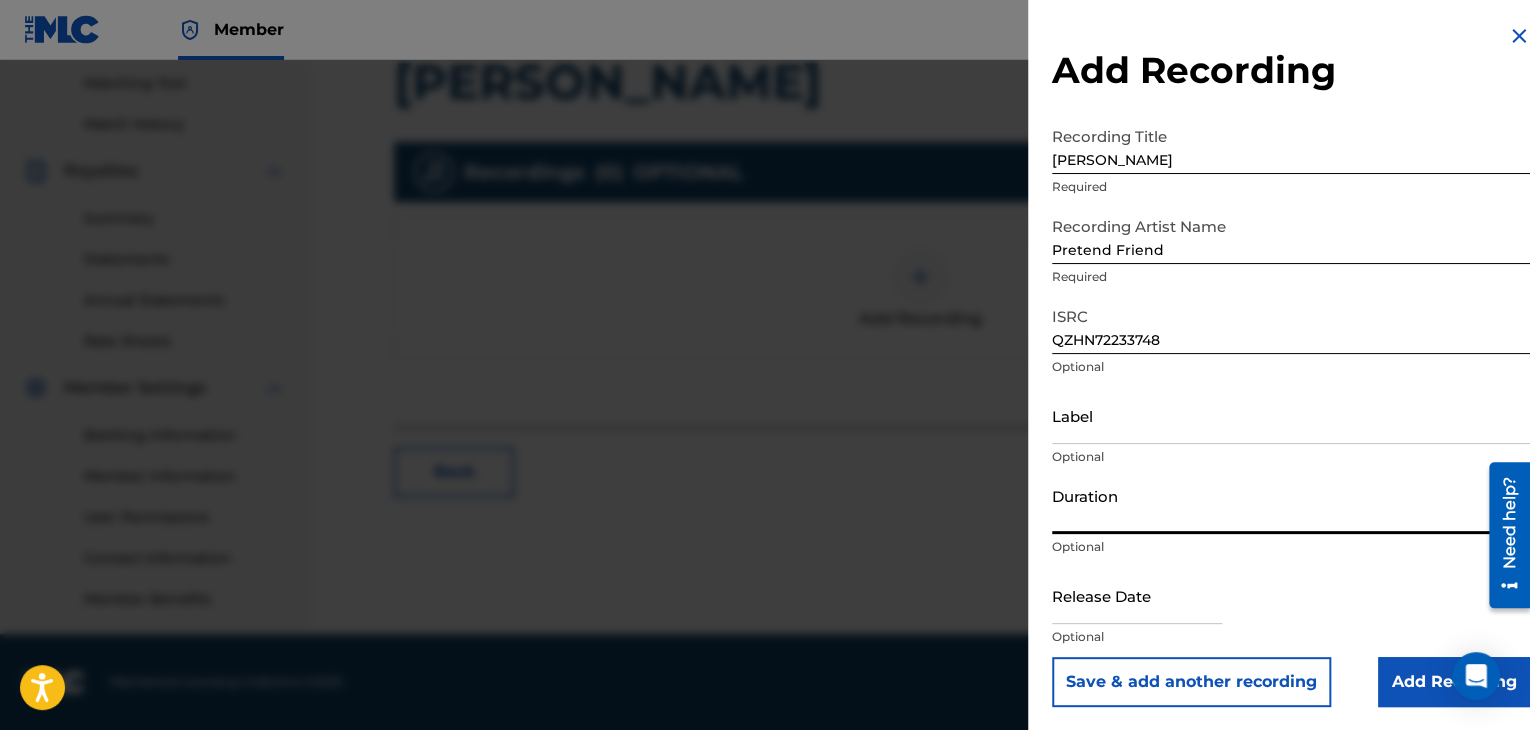 click on "Duration" at bounding box center [1291, 505] 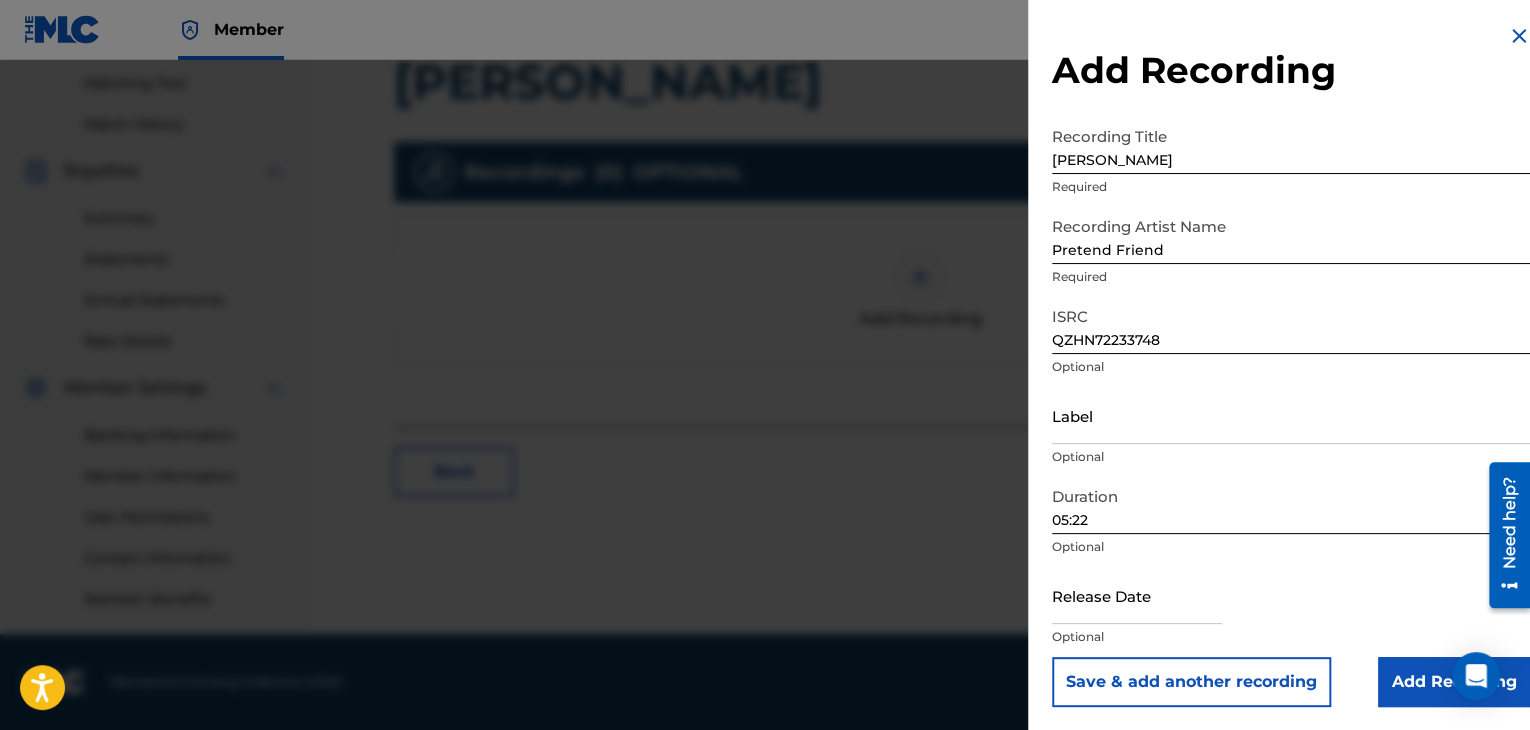 click on "Add Recording" at bounding box center (1454, 682) 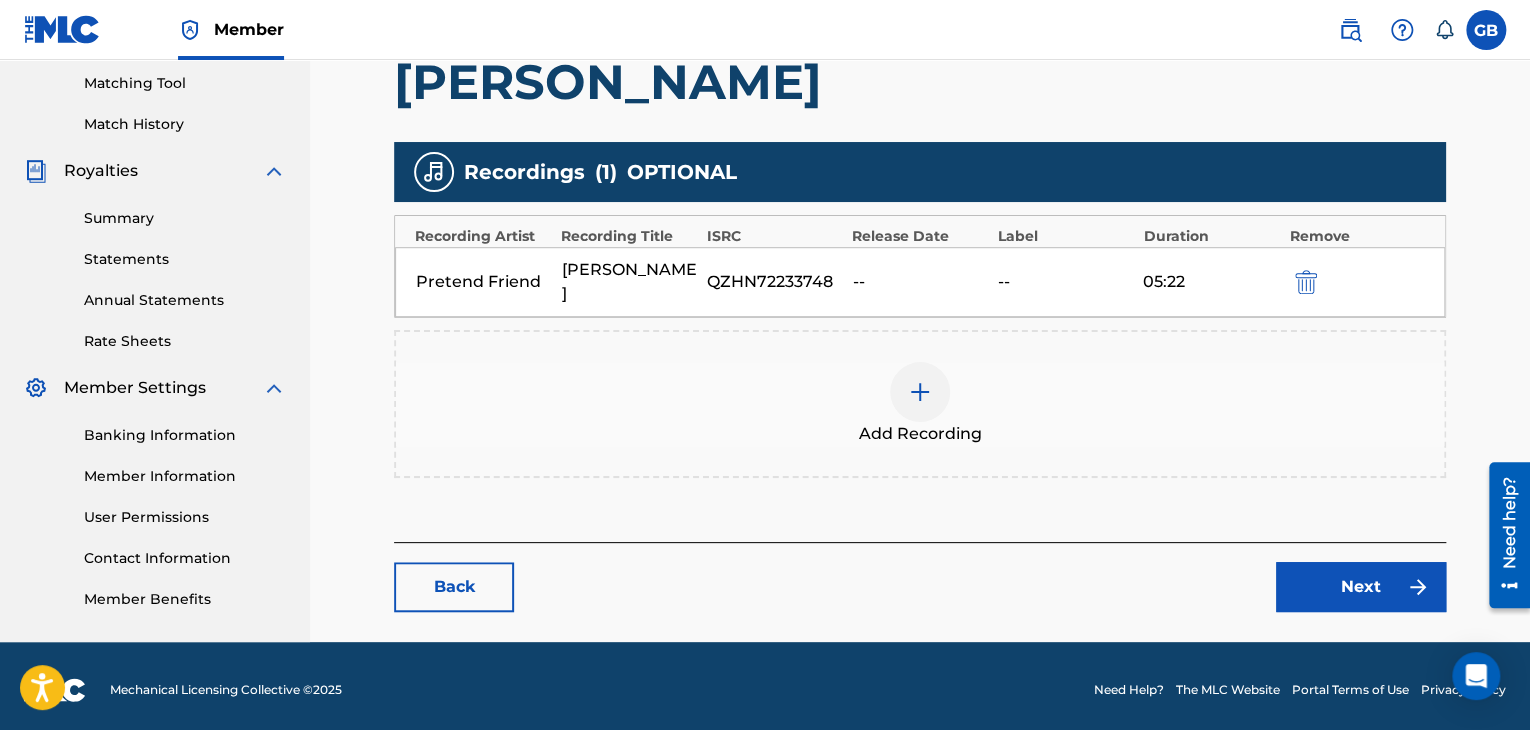click on "Next" at bounding box center (1361, 587) 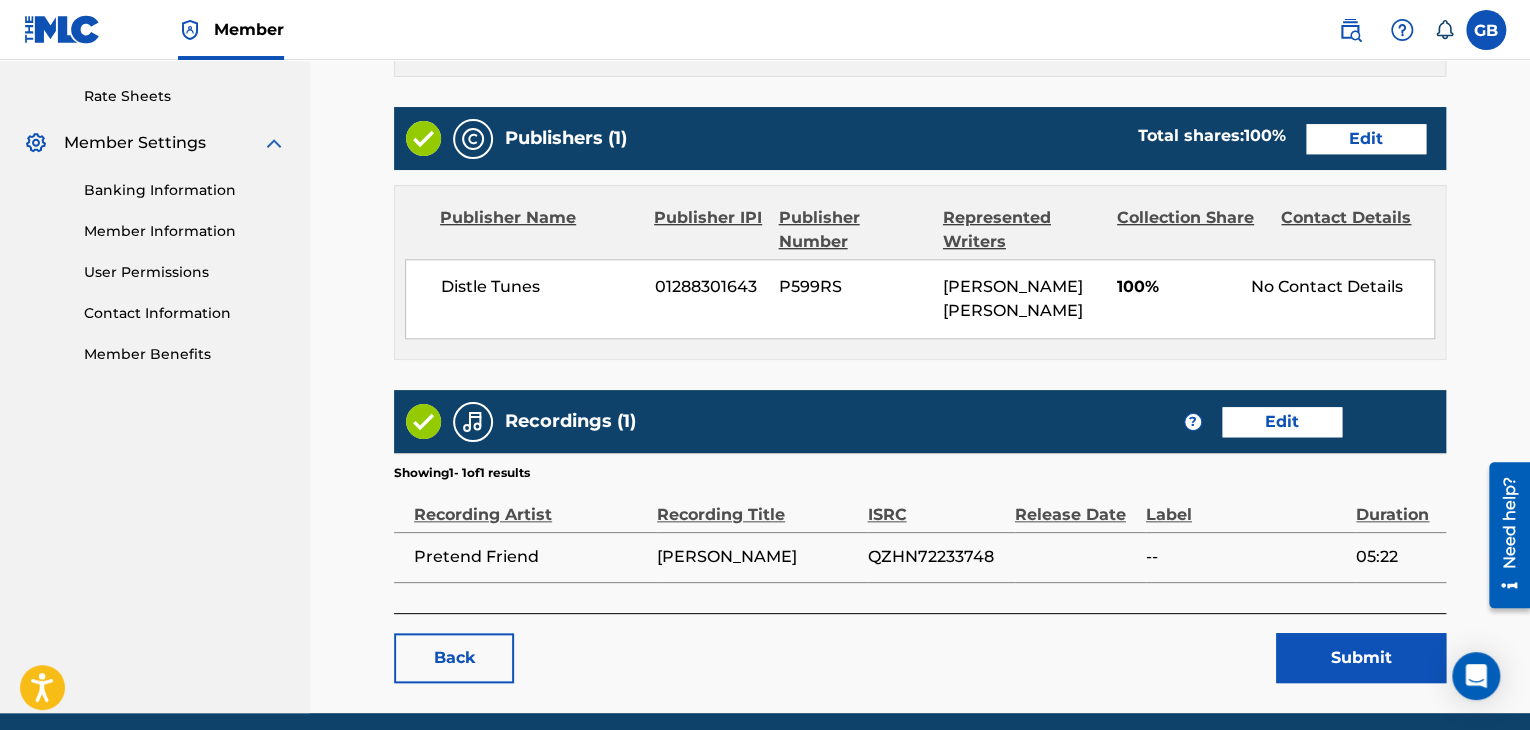 scroll, scrollTop: 832, scrollLeft: 0, axis: vertical 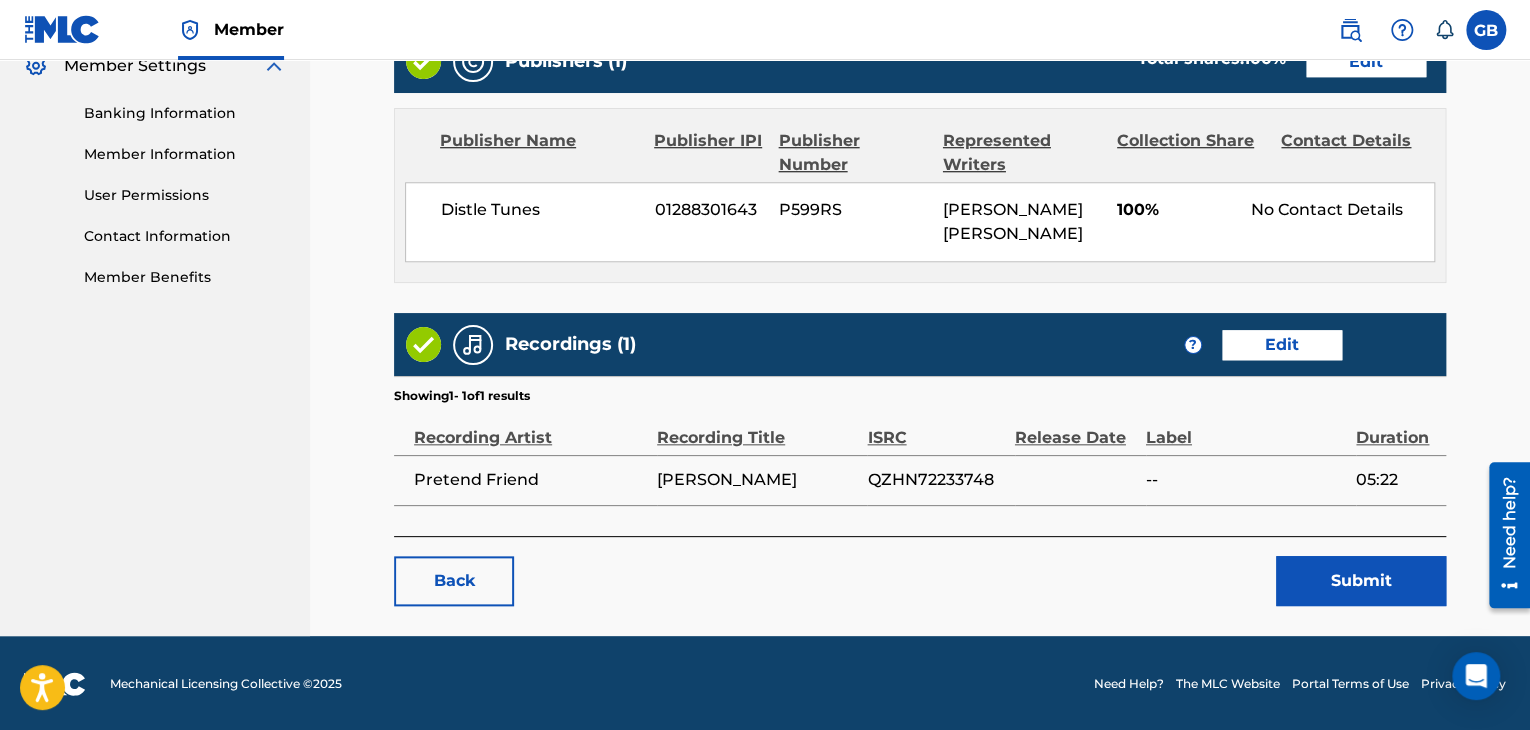click on "Submit" at bounding box center (1361, 581) 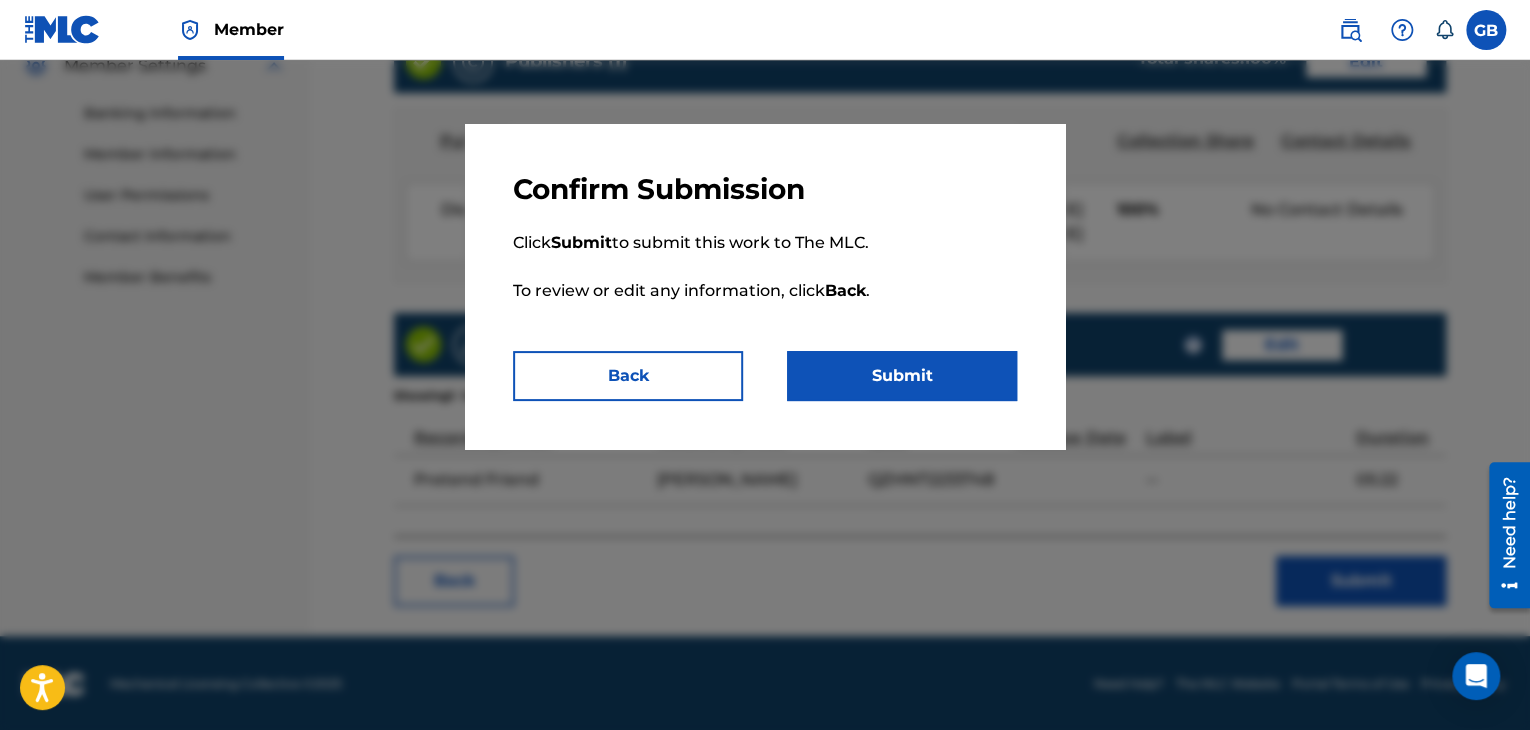 click on "Submit" at bounding box center [902, 376] 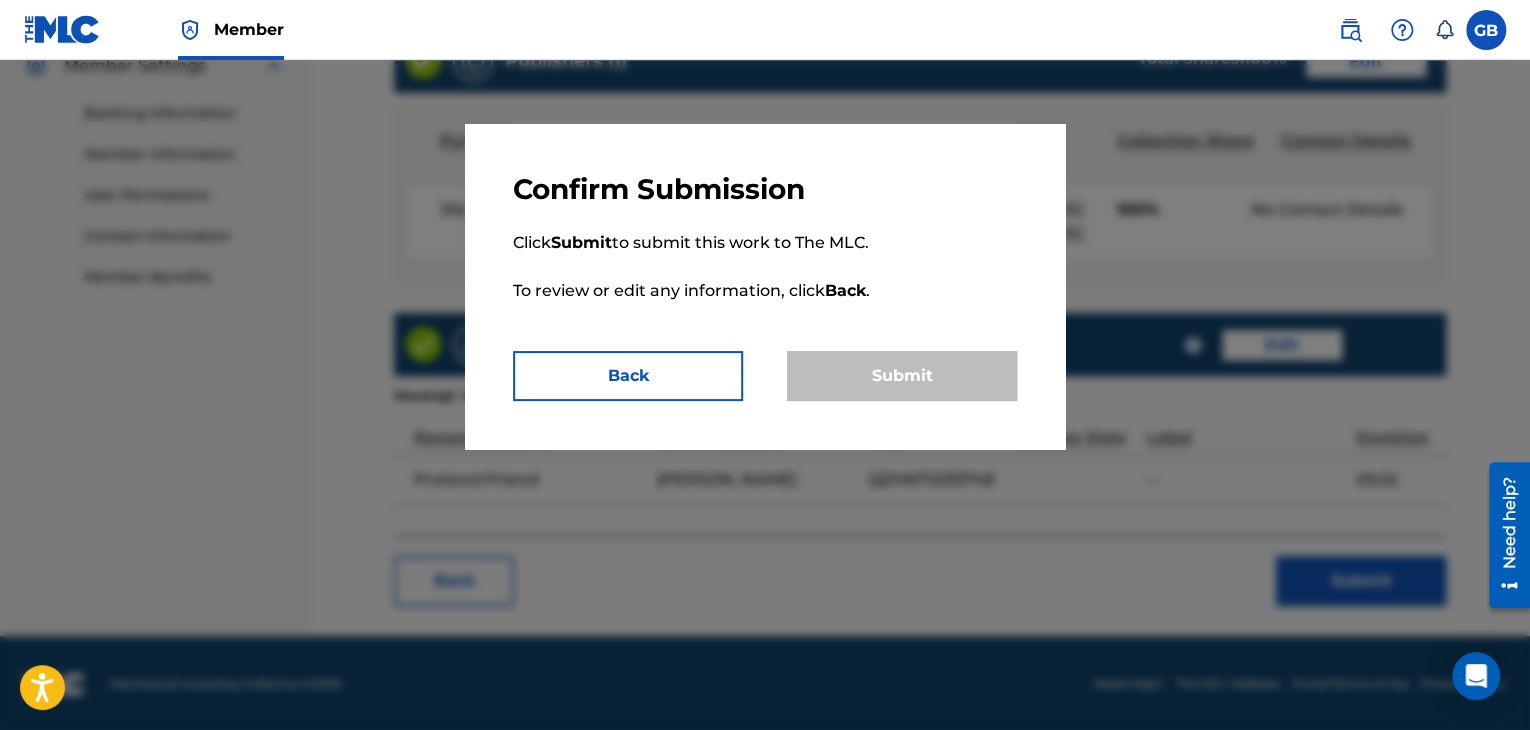 scroll, scrollTop: 0, scrollLeft: 0, axis: both 